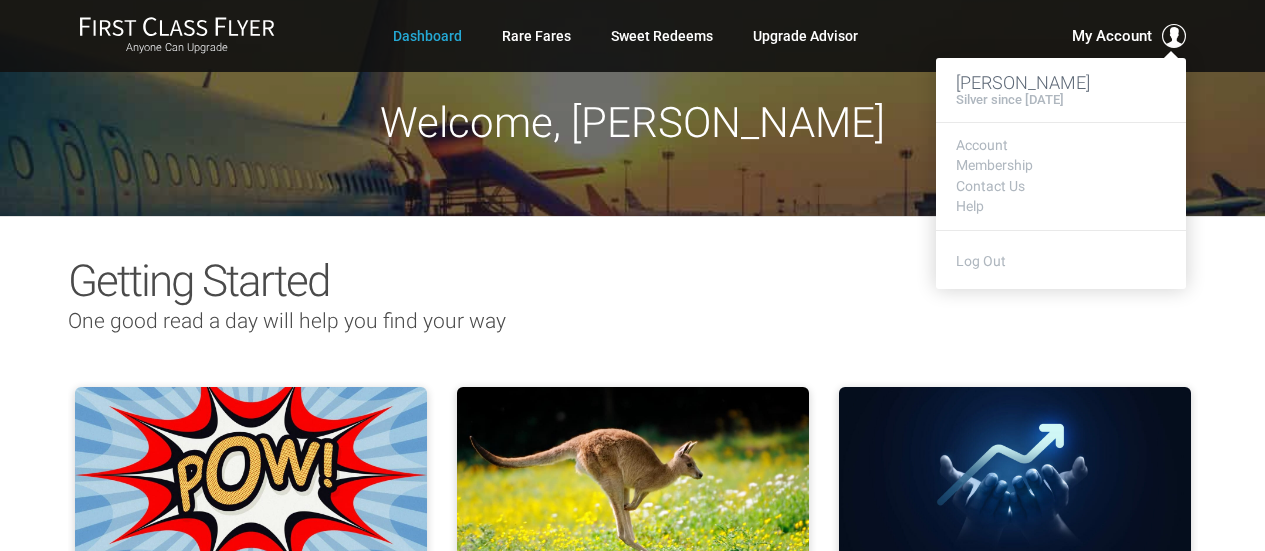 scroll, scrollTop: 0, scrollLeft: 0, axis: both 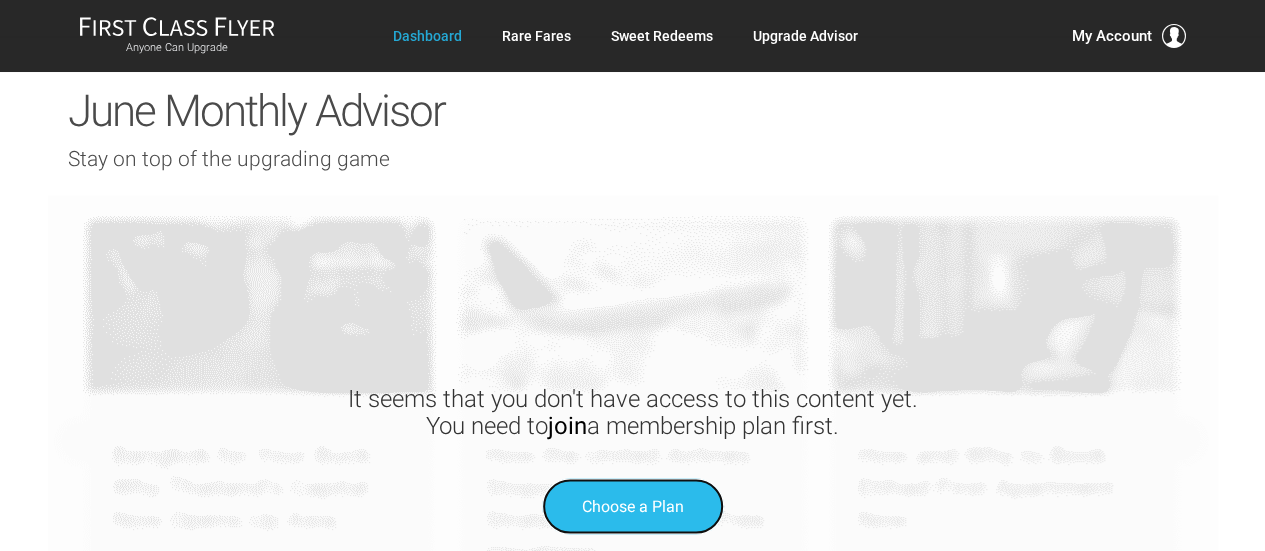 drag, startPoint x: 1270, startPoint y: 313, endPoint x: 669, endPoint y: 429, distance: 612.0923 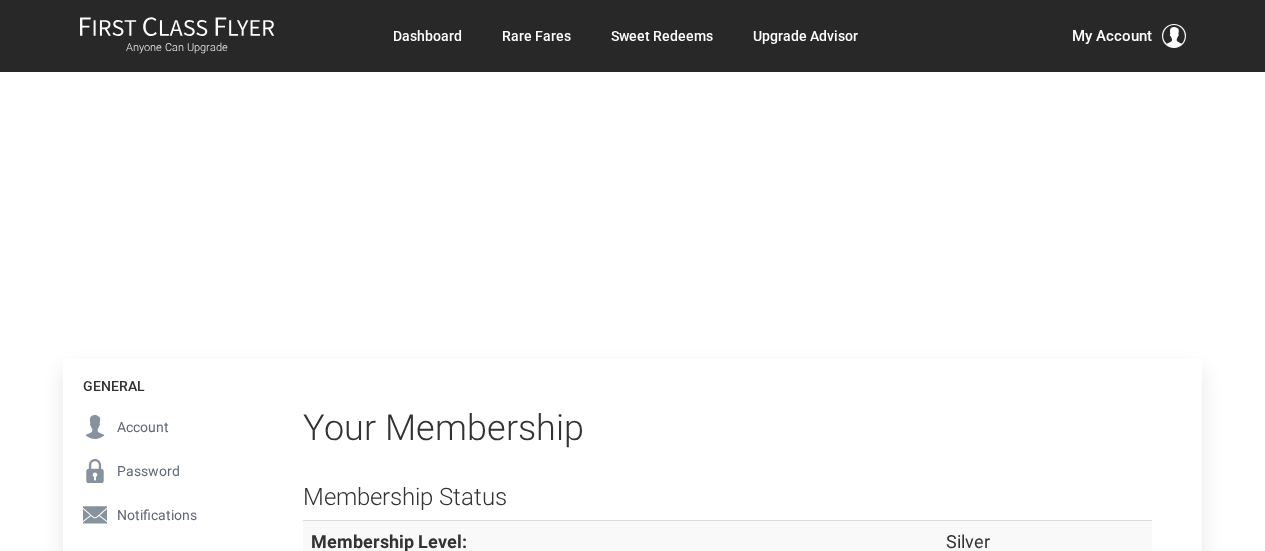scroll, scrollTop: 0, scrollLeft: 0, axis: both 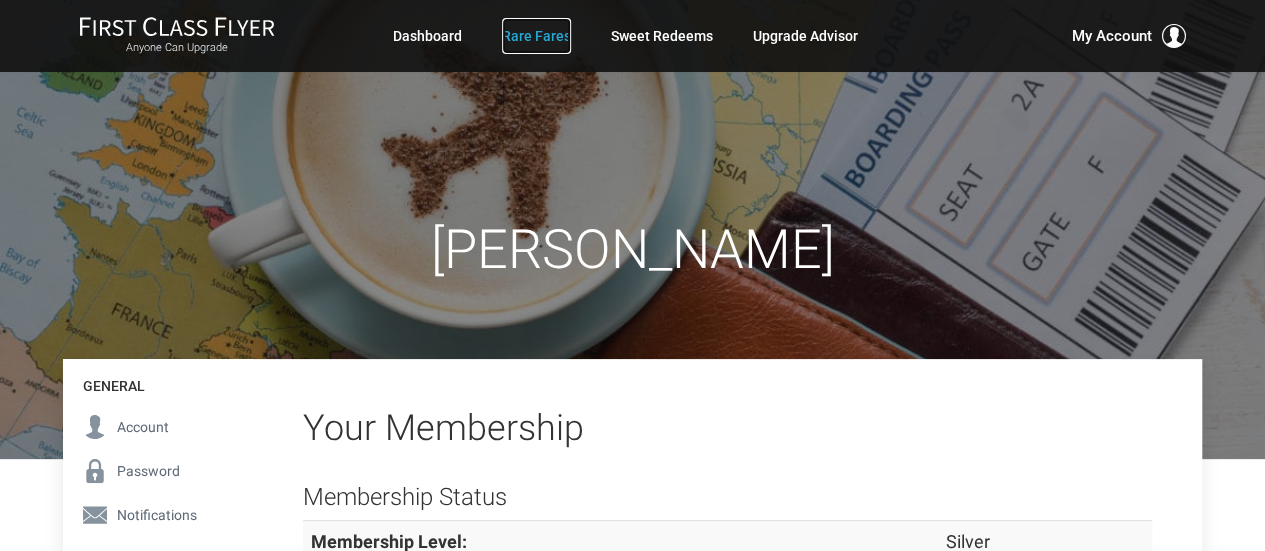click on "Rare Fares" at bounding box center (536, 36) 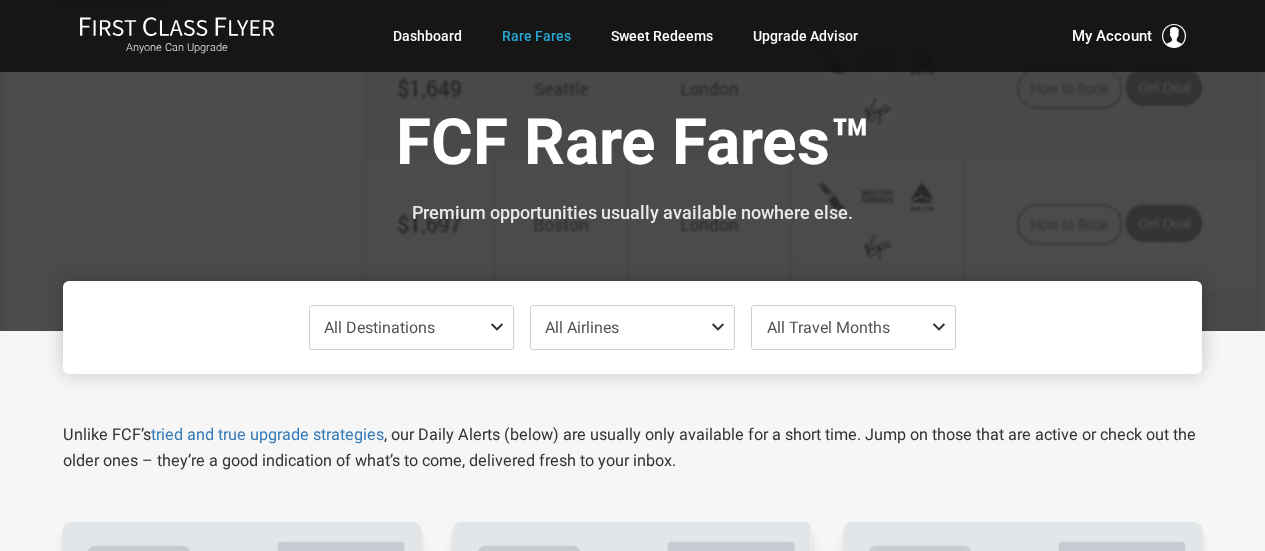 scroll, scrollTop: 0, scrollLeft: 0, axis: both 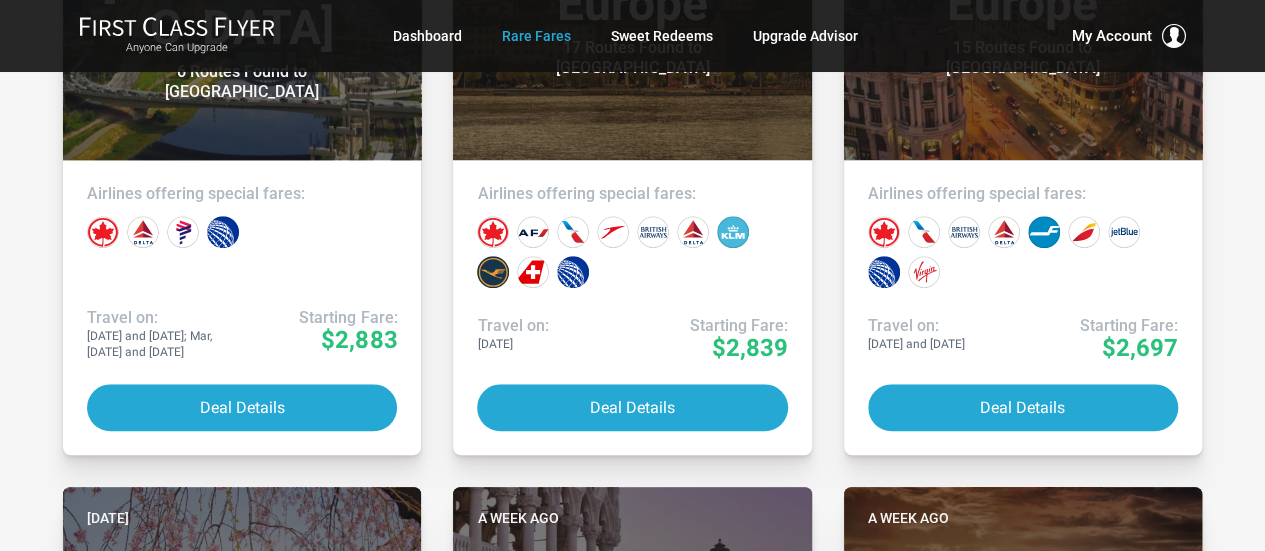 click on "All Destinations Uncheck All Africa  only  Asia  only  Caribbean  only  Europe  only  Hawaii  only  India  only  Mexico  only  Middle East  only  North America  only  South America  only  South Pacific  only  All Airlines Uncheck All Star Alliance Air Canada  only  Air New Zealand  only  All Nippon Airways  only  Asiana  only  Austrian Airlines‎  only  Brussels Airlines  only  EVA Air  only  LifeMiles  only  Lot Polish  only  Lufthansa  only  Scandinavian - SAS  only  Singapore Airlines  only  South African Airways  only  Swiss  only  TAP Portugal  only  Turkish Airlines  only  United  only  Oneworld Alaska Airlines  only  American Airlines  only  British Airways  only  Cathay Pacific  only  Fiji Airways  only  Finnair  only  Iberia  only  Japan Airlines  only  JetBlue  only  Qantas  only  Qatar  only  SkyTeam Aerolineas Argentinas  only  Air France  only  Alitalia  only  China Southern  only  Delta Airlines  only  KLM  only  Korean Air  only  Virgin Atlantic  only  Non-Alliance Aer Lingus  only   only  Jul" at bounding box center [632, 1033] 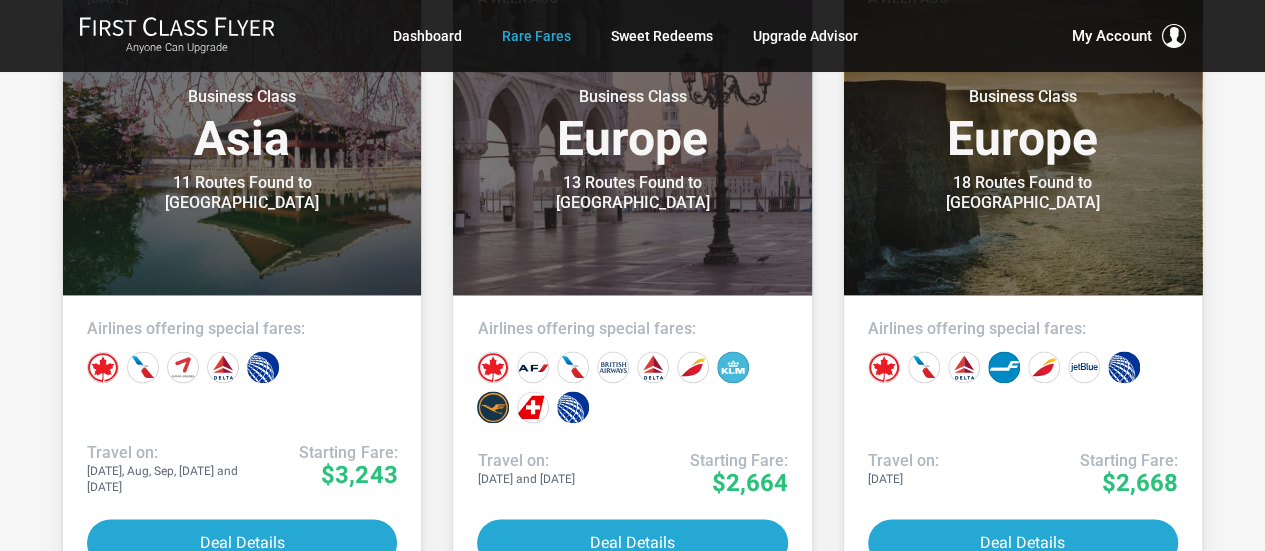 scroll, scrollTop: 1264, scrollLeft: 0, axis: vertical 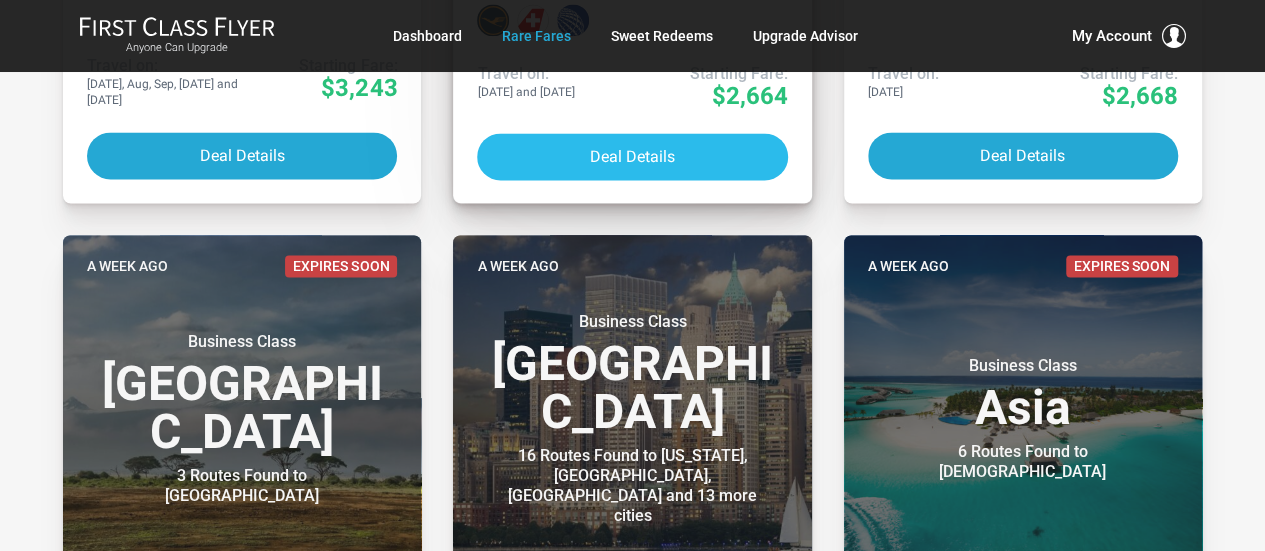 click on "Deal Details" at bounding box center (632, 156) 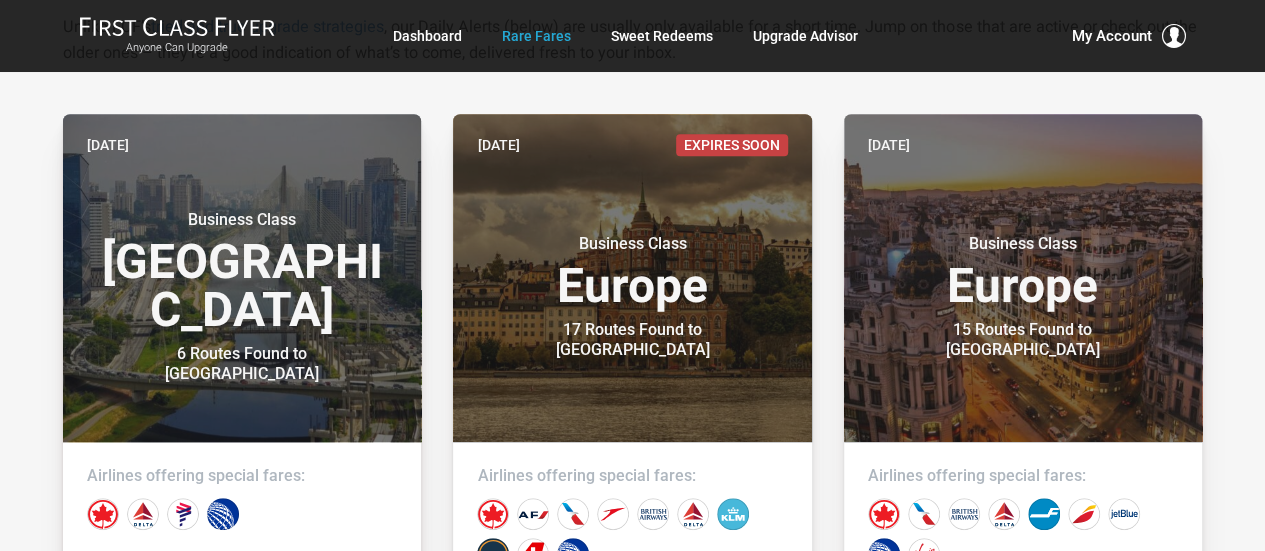 scroll, scrollTop: 393, scrollLeft: 0, axis: vertical 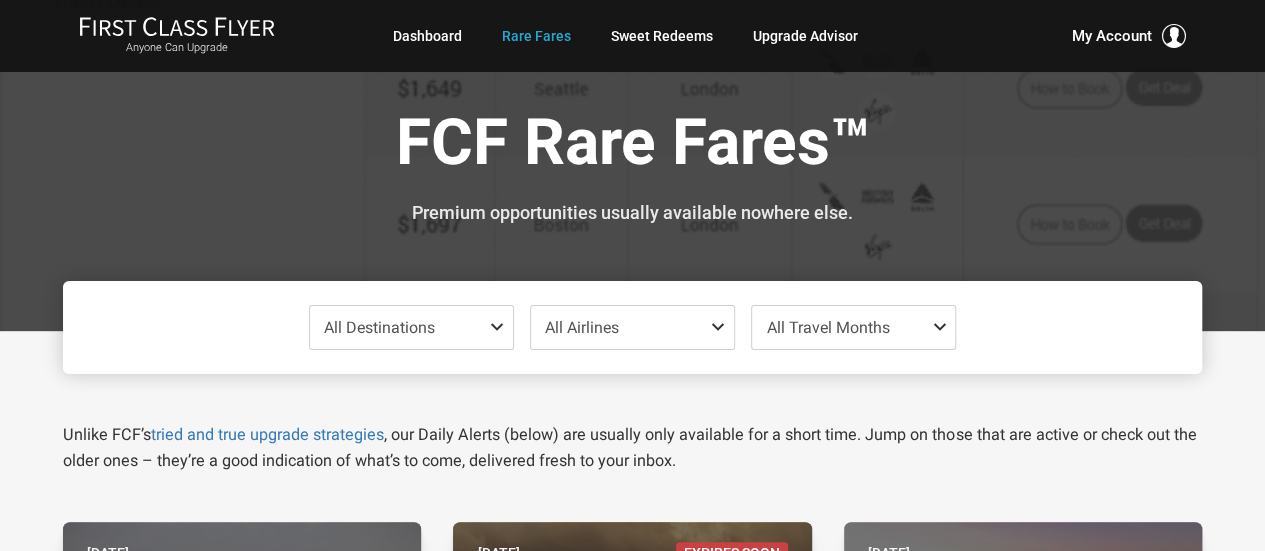 drag, startPoint x: 1279, startPoint y: 29, endPoint x: 499, endPoint y: 329, distance: 835.7033 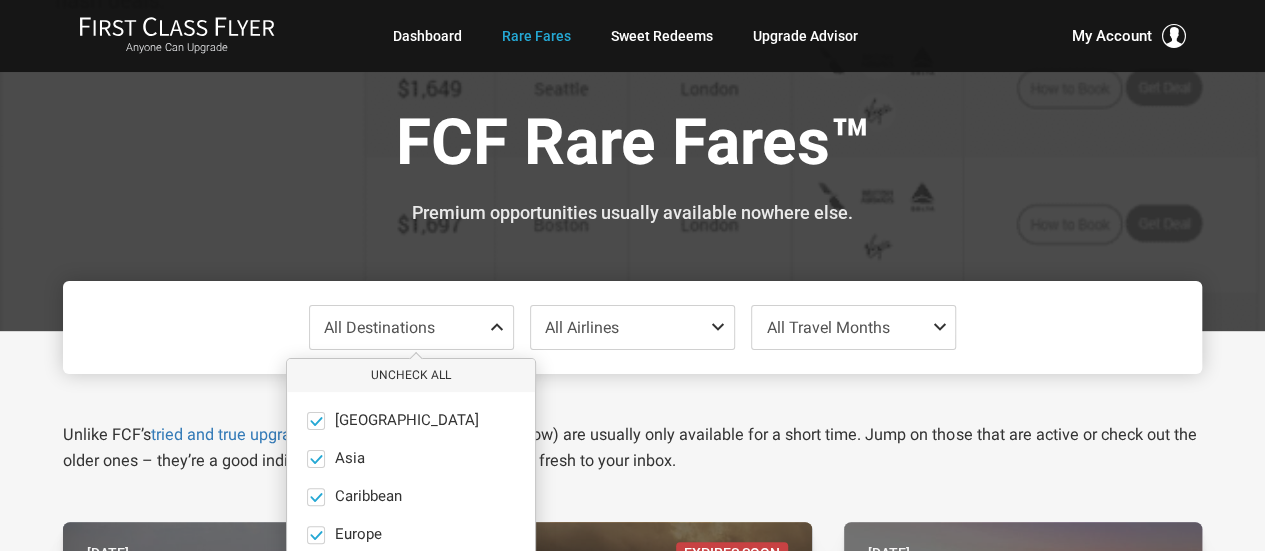 click on "Africa  only  Asia  only  Caribbean  only  Europe  only  Hawaii  only  India  only  Mexico  only  Middle East  only  North America  only  South America  only  South Pacific  only" at bounding box center [411, 611] 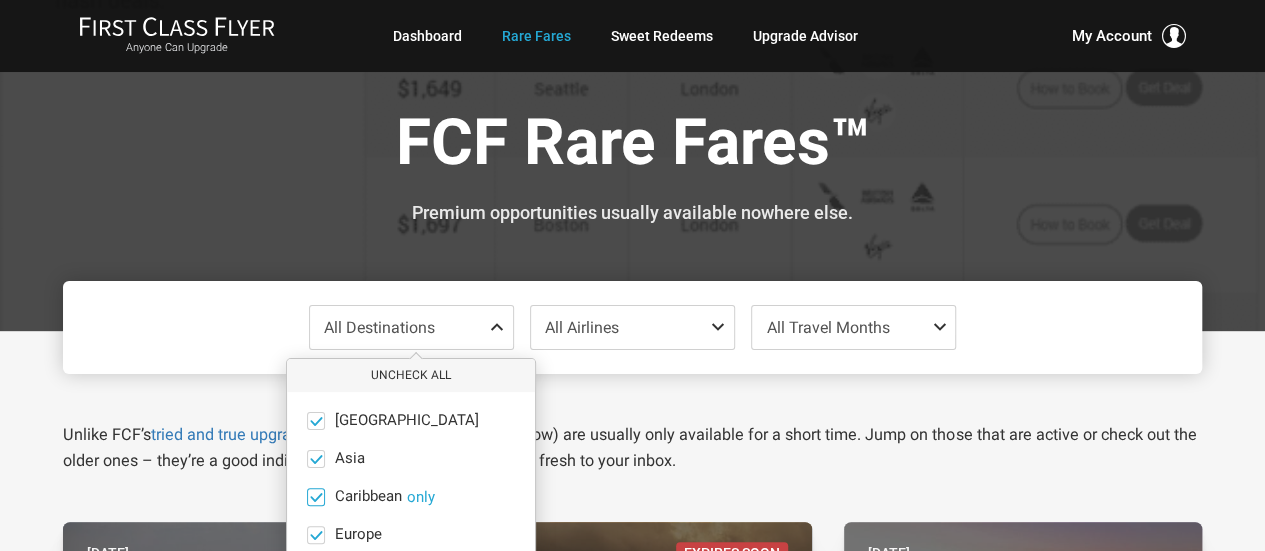 click at bounding box center (316, 496) 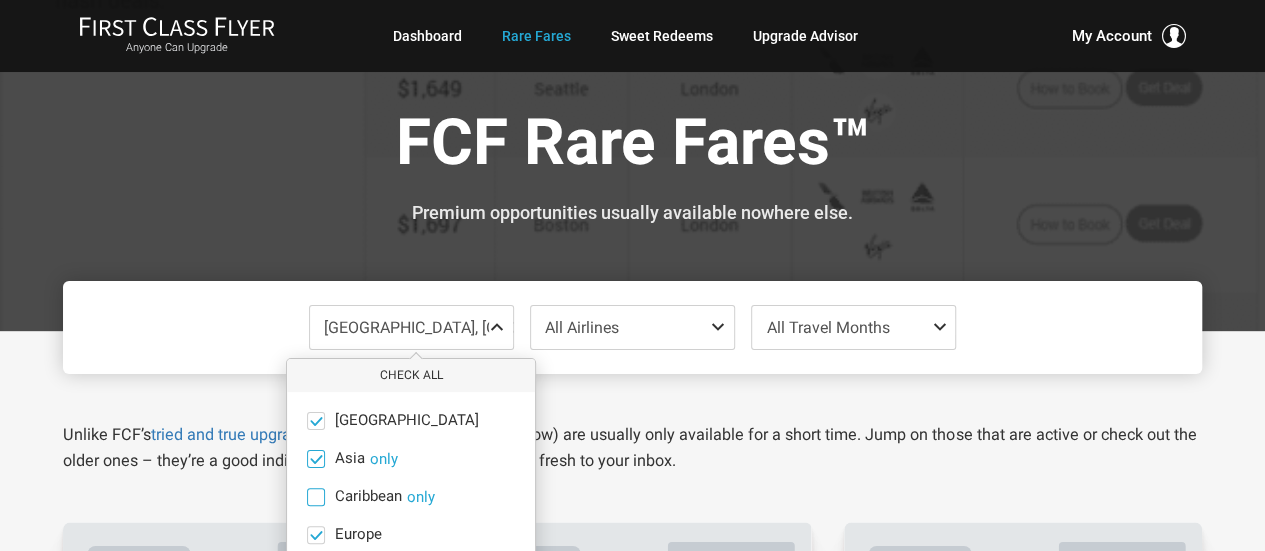 click at bounding box center [316, 458] 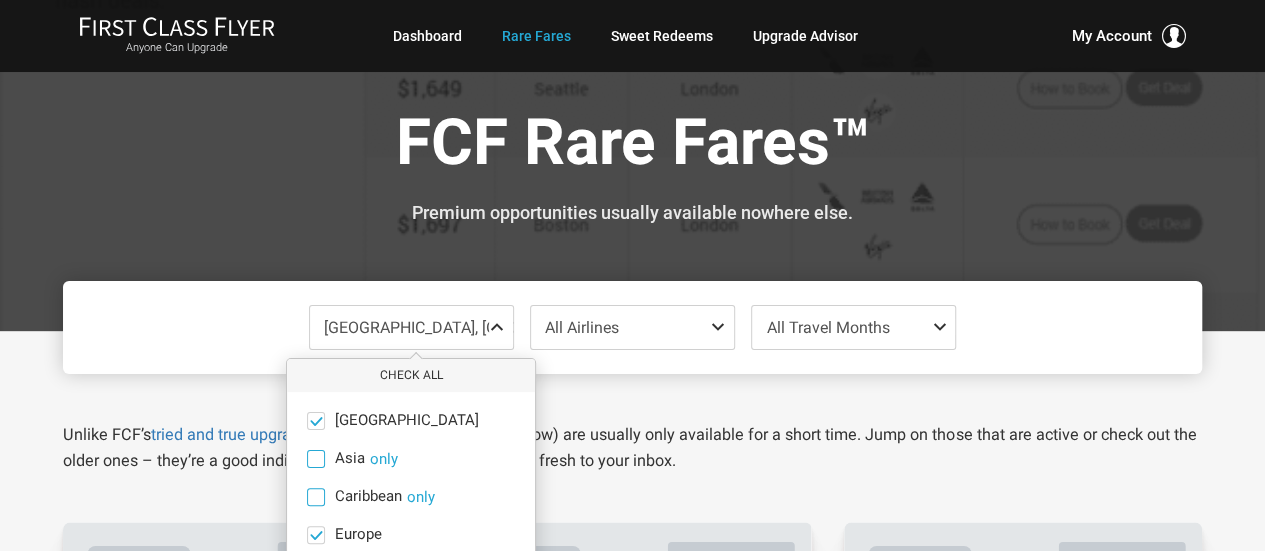 click on "Africa  only  Asia  only  Caribbean  only  Europe  only  Hawaii  only  India  only  Mexico  only  Middle East  only  North America  only  South America  only  South Pacific  only" at bounding box center (411, 611) 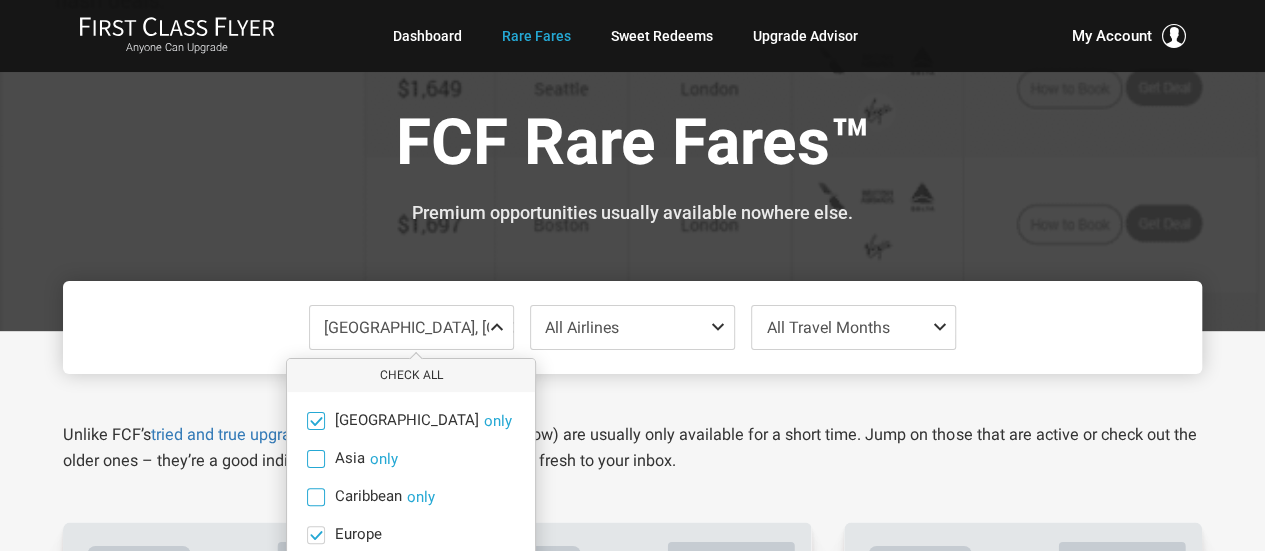 click at bounding box center (316, 420) 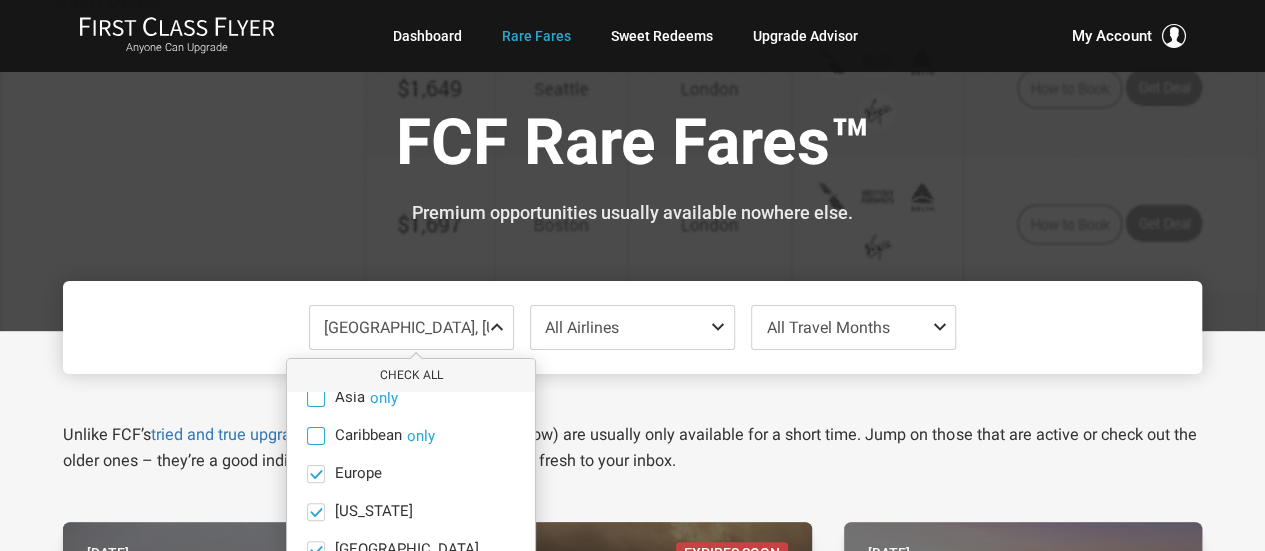 scroll, scrollTop: 93, scrollLeft: 0, axis: vertical 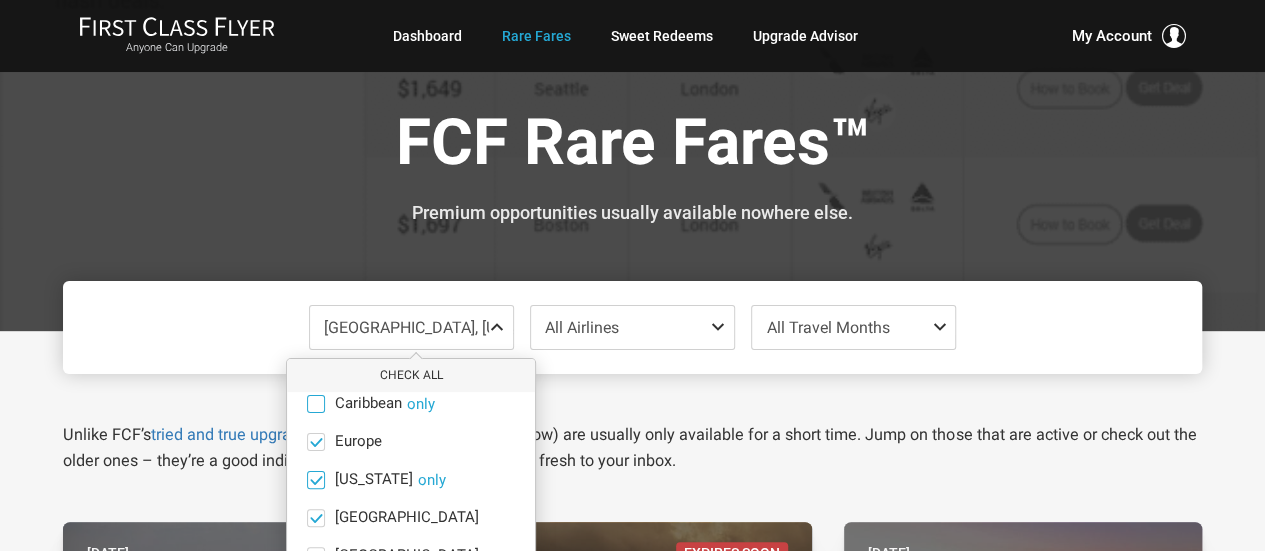 click at bounding box center [316, 479] 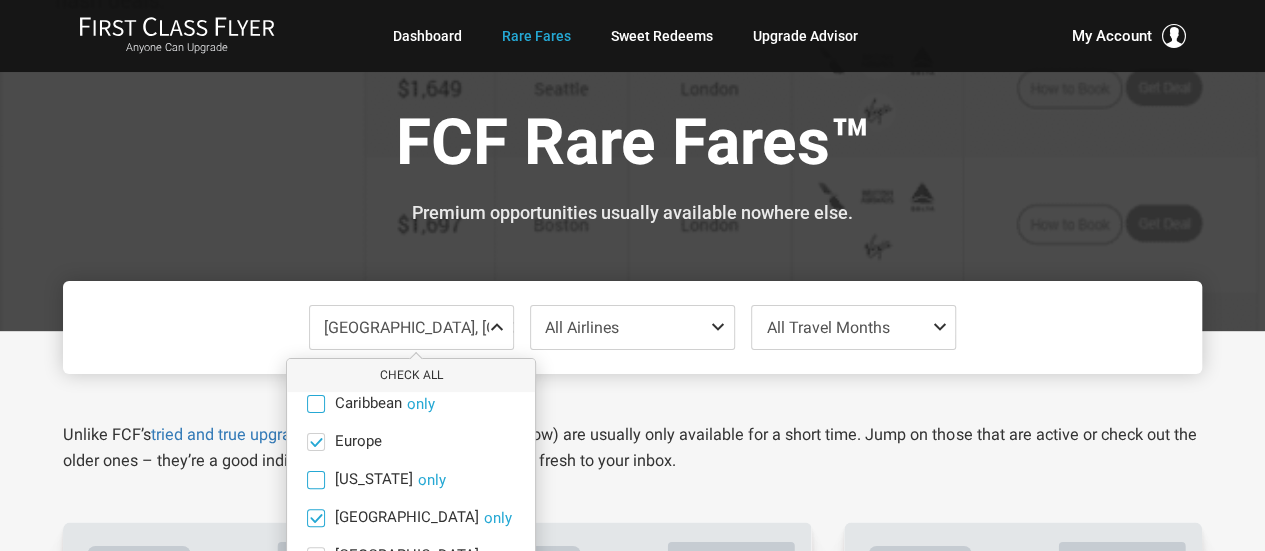 drag, startPoint x: 314, startPoint y: 514, endPoint x: 342, endPoint y: 511, distance: 28.160255 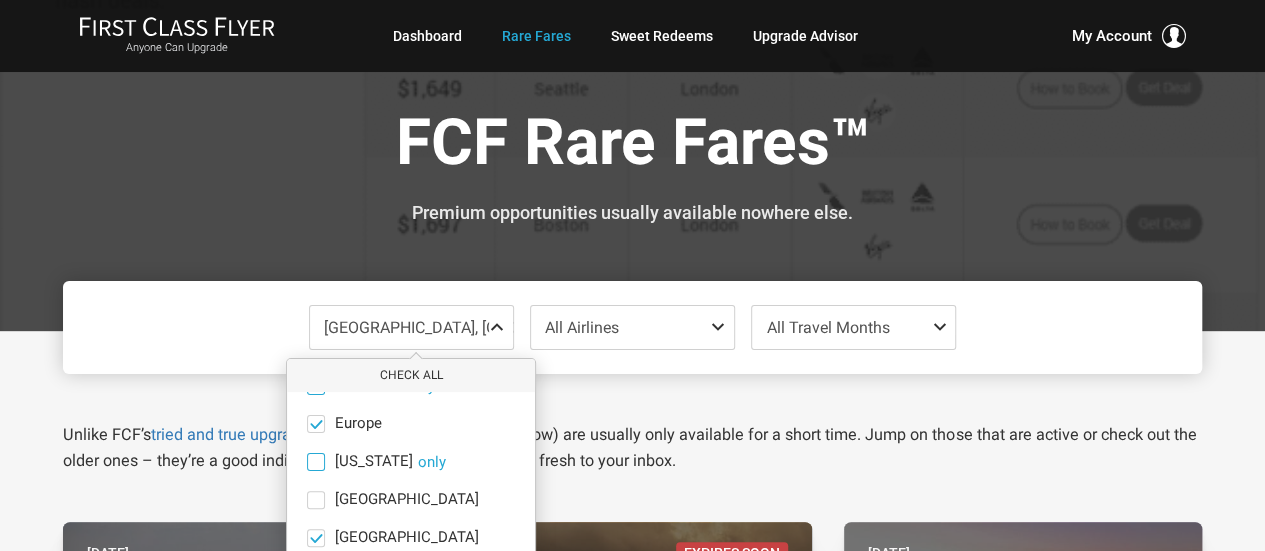 scroll, scrollTop: 138, scrollLeft: 0, axis: vertical 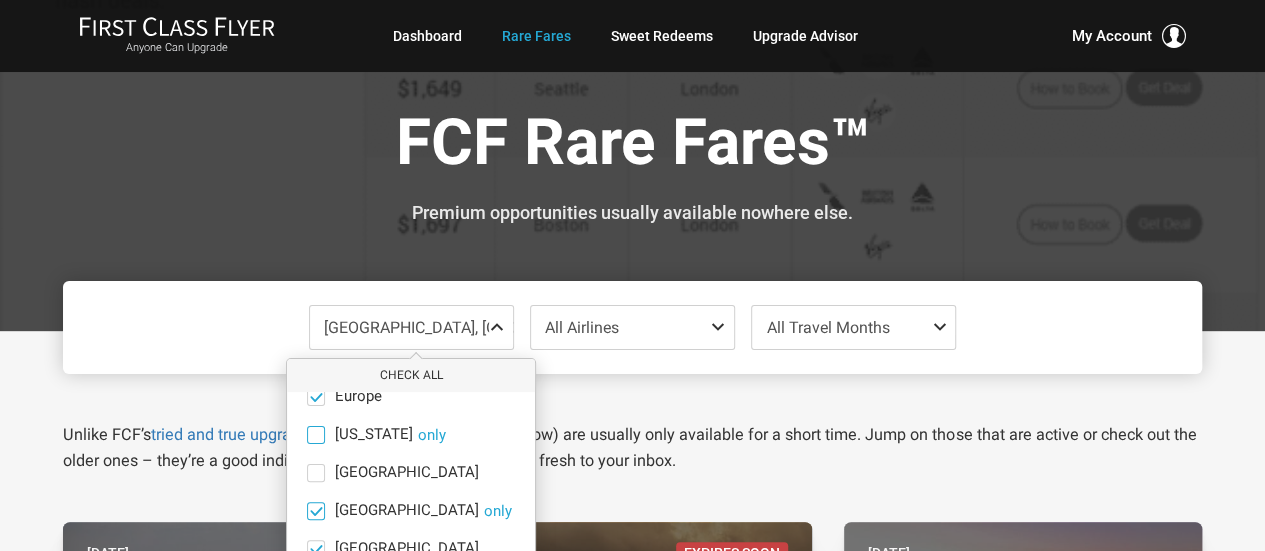 click at bounding box center [316, 510] 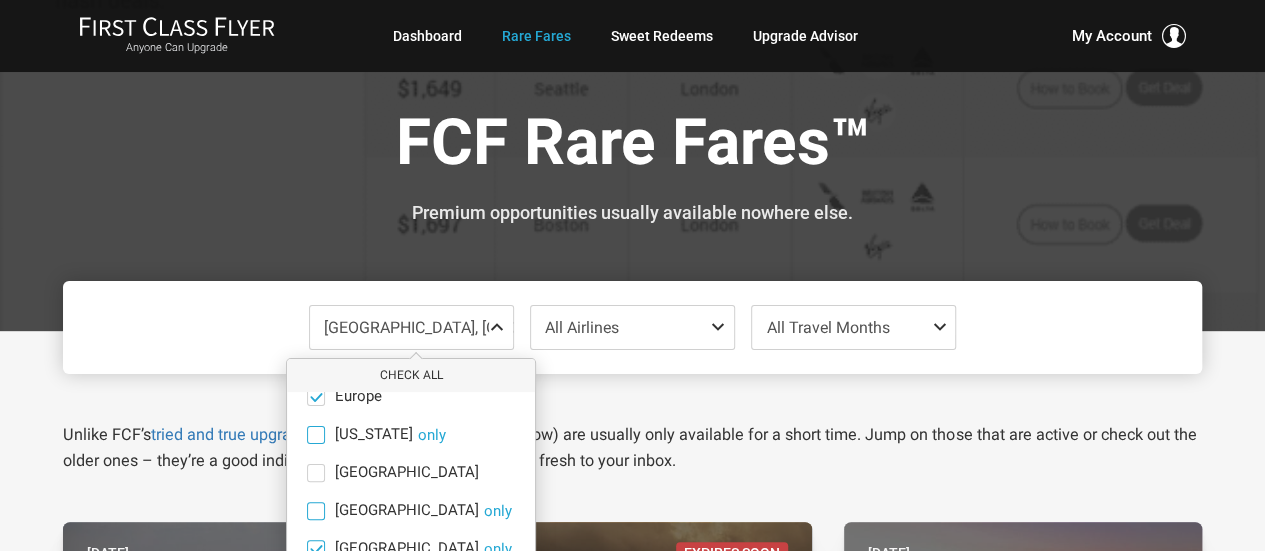 click at bounding box center (316, 549) 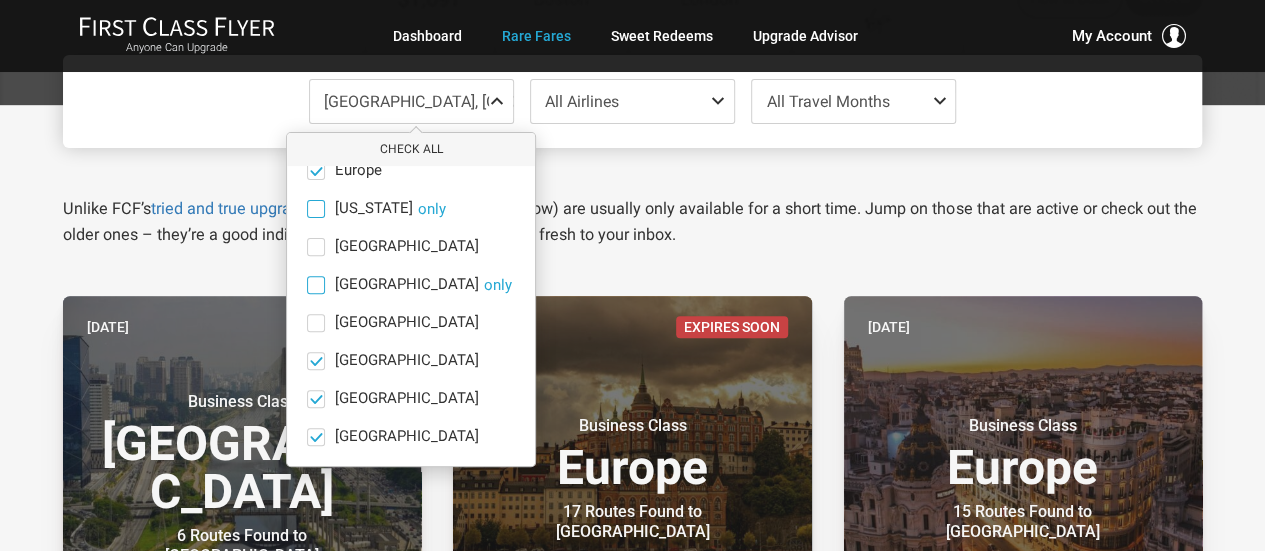 scroll, scrollTop: 280, scrollLeft: 0, axis: vertical 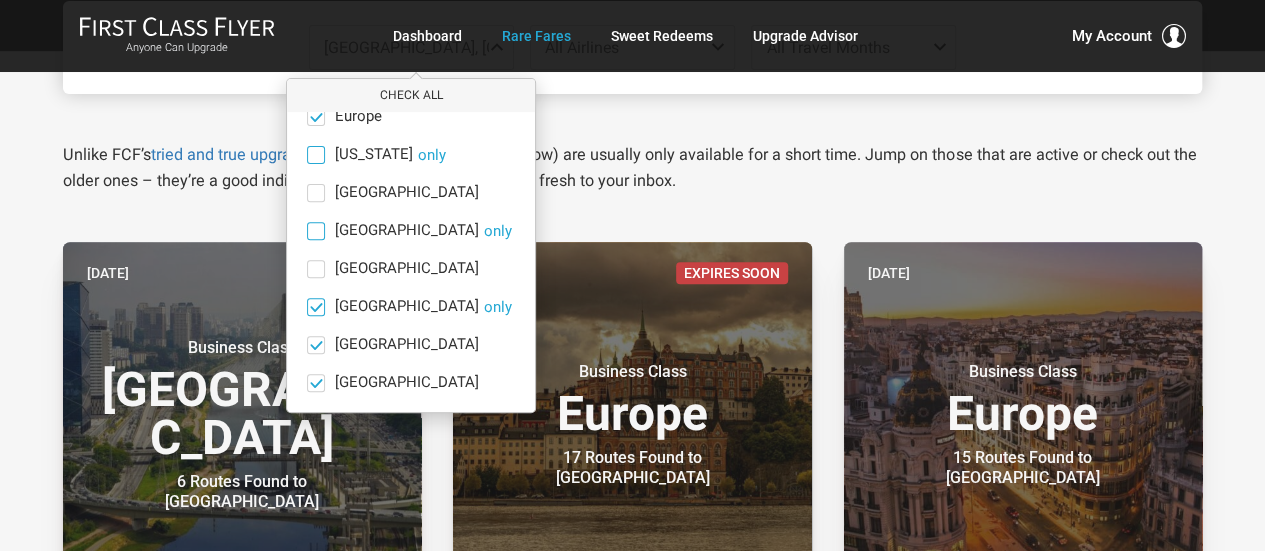 click at bounding box center [316, 307] 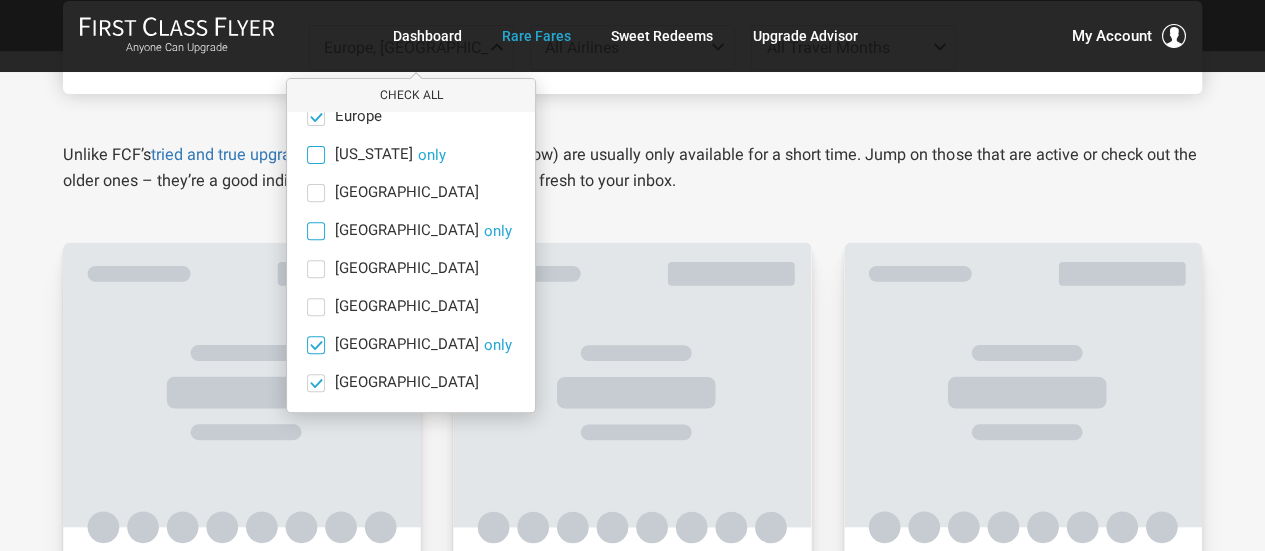 click at bounding box center [316, 344] 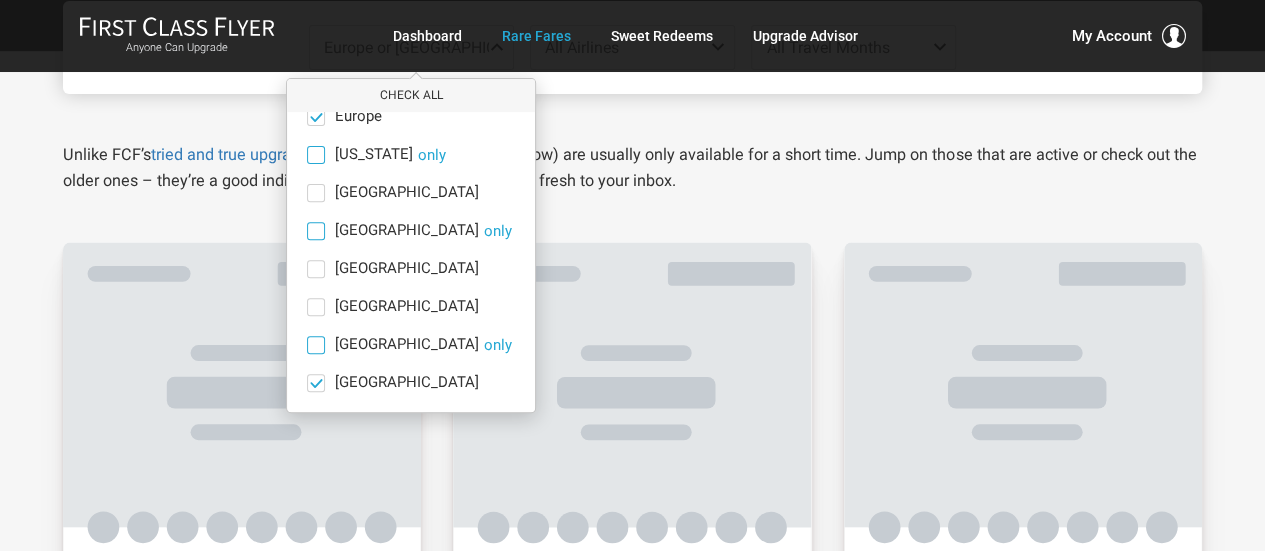 click on "Africa  only  Asia  only  Caribbean  only  Europe  only  Hawaii  only  India  only  Mexico  only  Middle East  only  North America  only  South America  only  South Pacific  only" at bounding box center [411, 193] 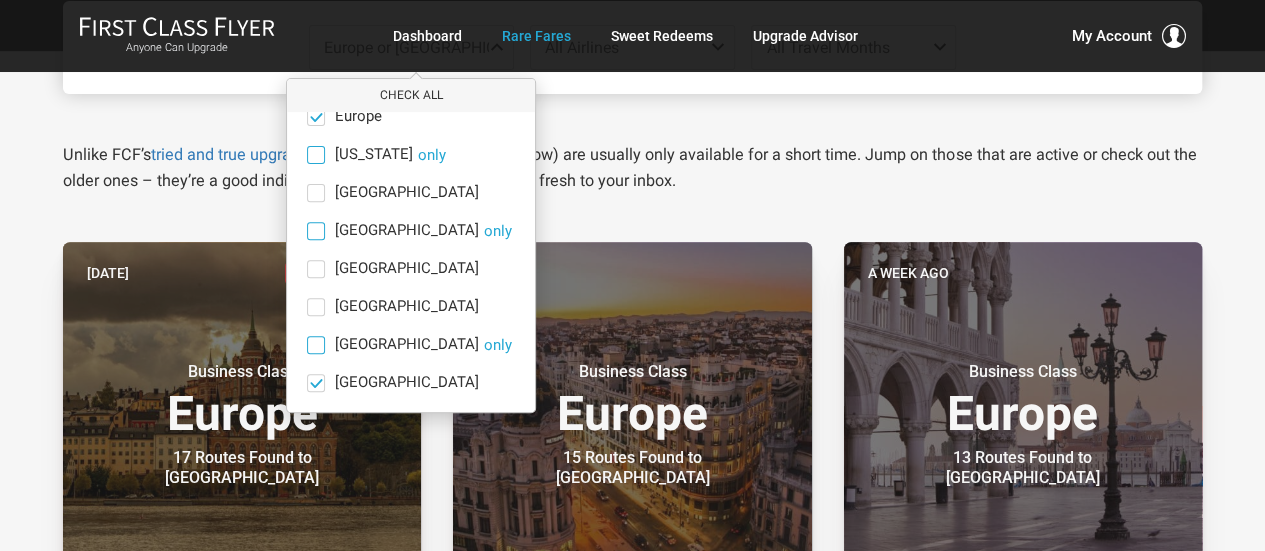click on "Unlike FCF’s  tried and true upgrade strategies , our Daily Alerts (below) are usually only available for a short time. Jump on those that are active or check out the older ones – they’re a good indication of what’s to come, delivered fresh to your inbox." at bounding box center [632, 168] 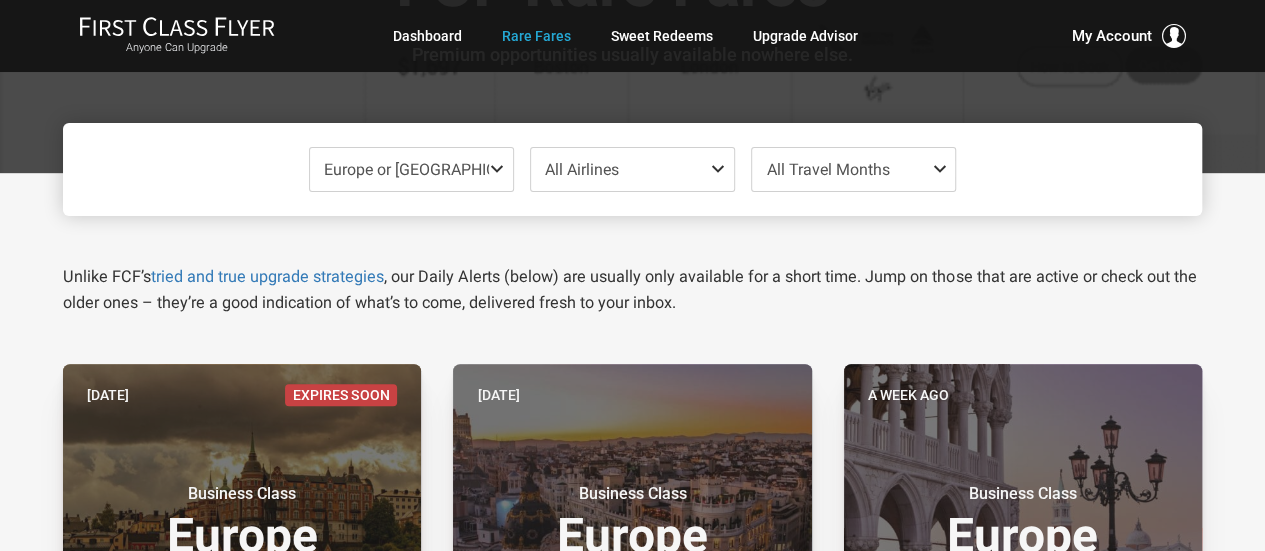 scroll, scrollTop: 152, scrollLeft: 0, axis: vertical 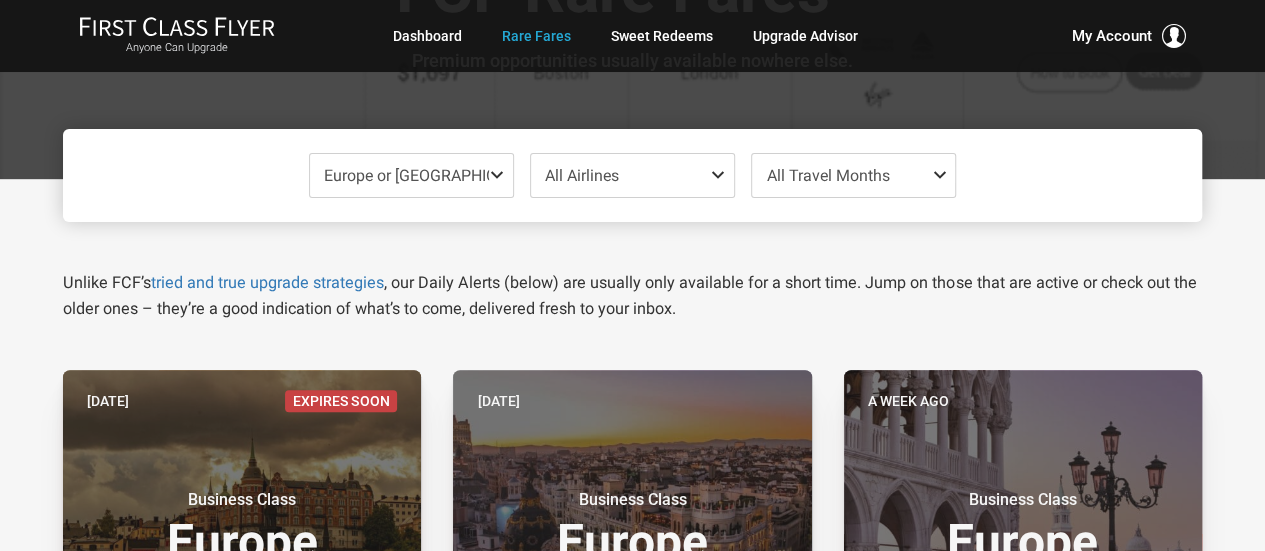 click at bounding box center [722, 175] 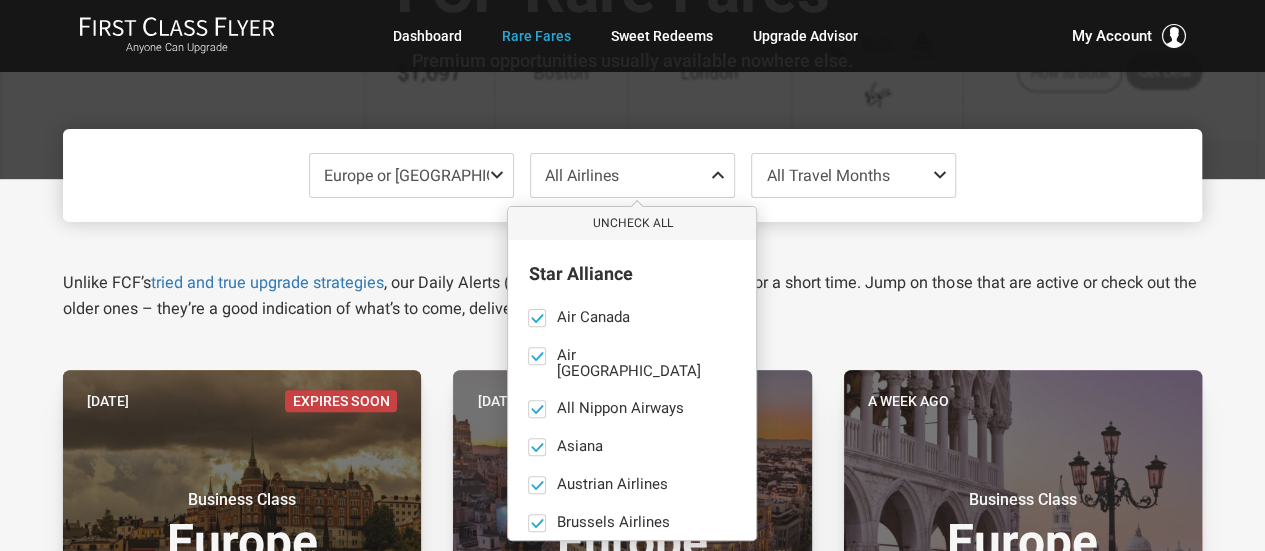 click at bounding box center [943, 175] 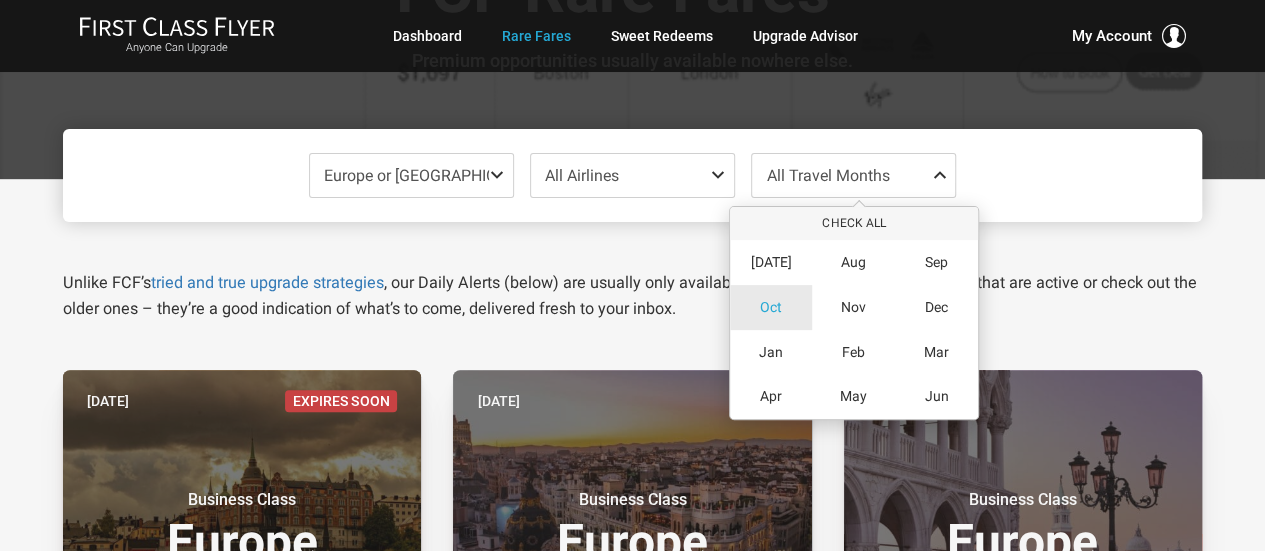 click on "Oct" at bounding box center [771, 307] 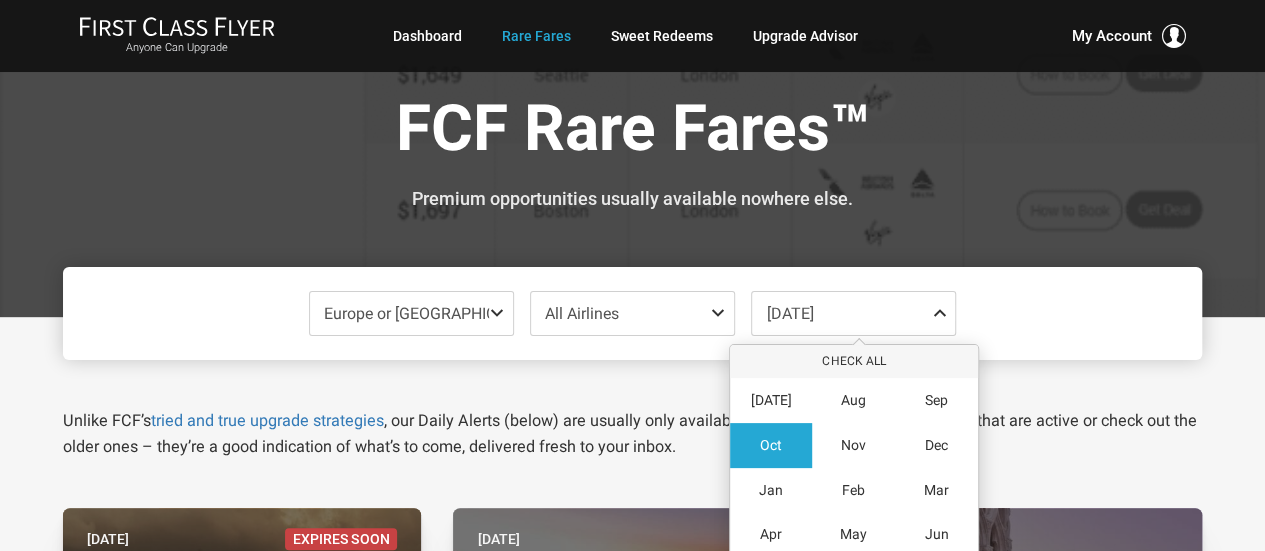 scroll, scrollTop: 0, scrollLeft: 0, axis: both 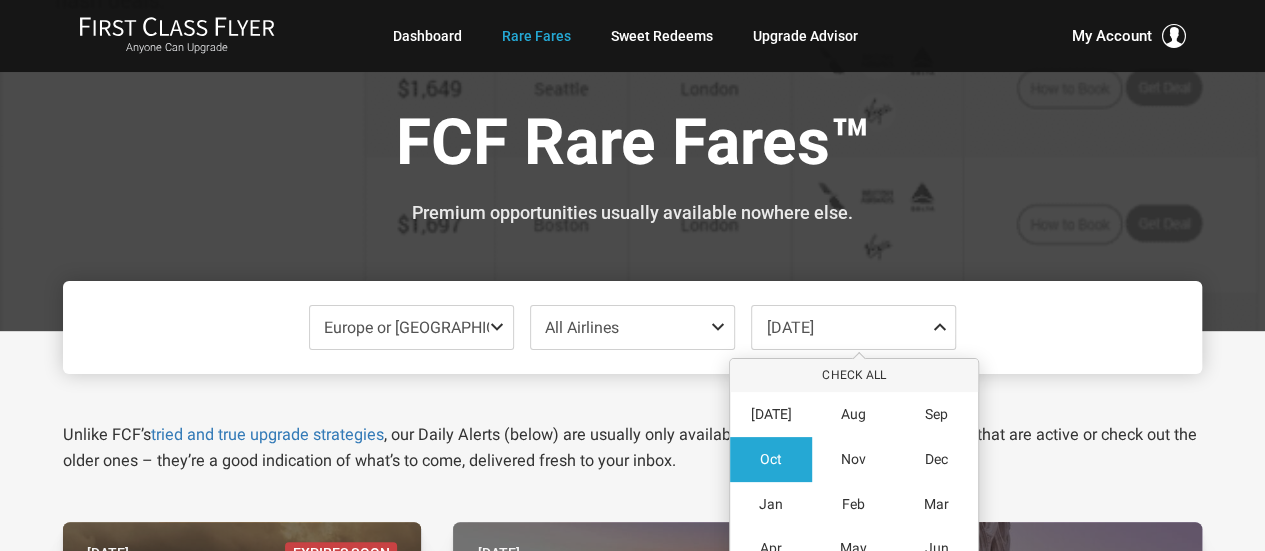 click at bounding box center [943, 327] 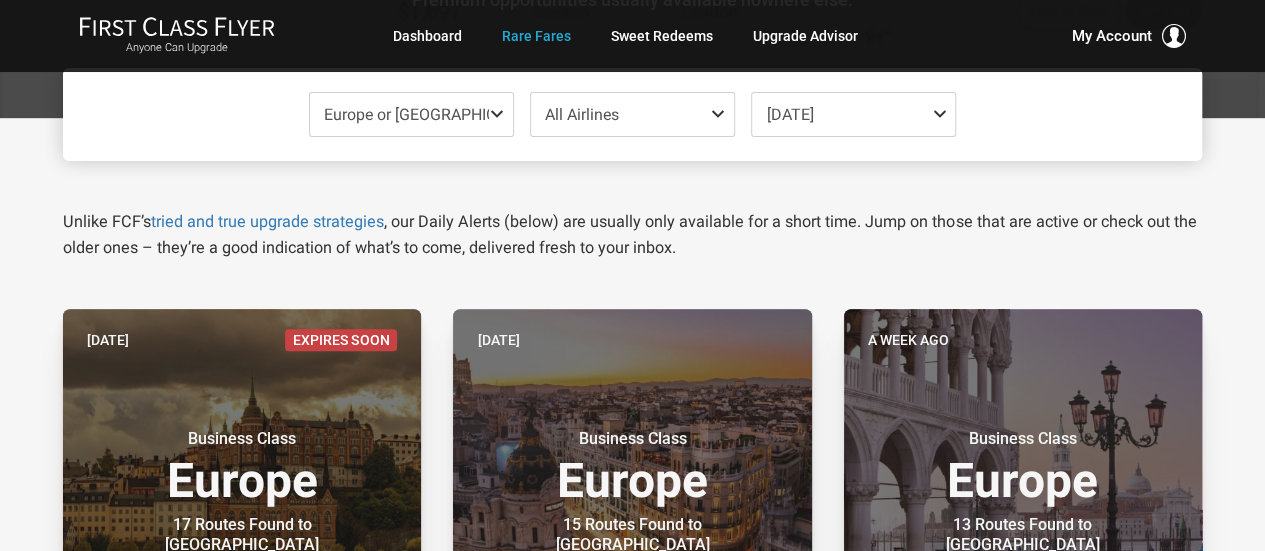 scroll, scrollTop: 253, scrollLeft: 0, axis: vertical 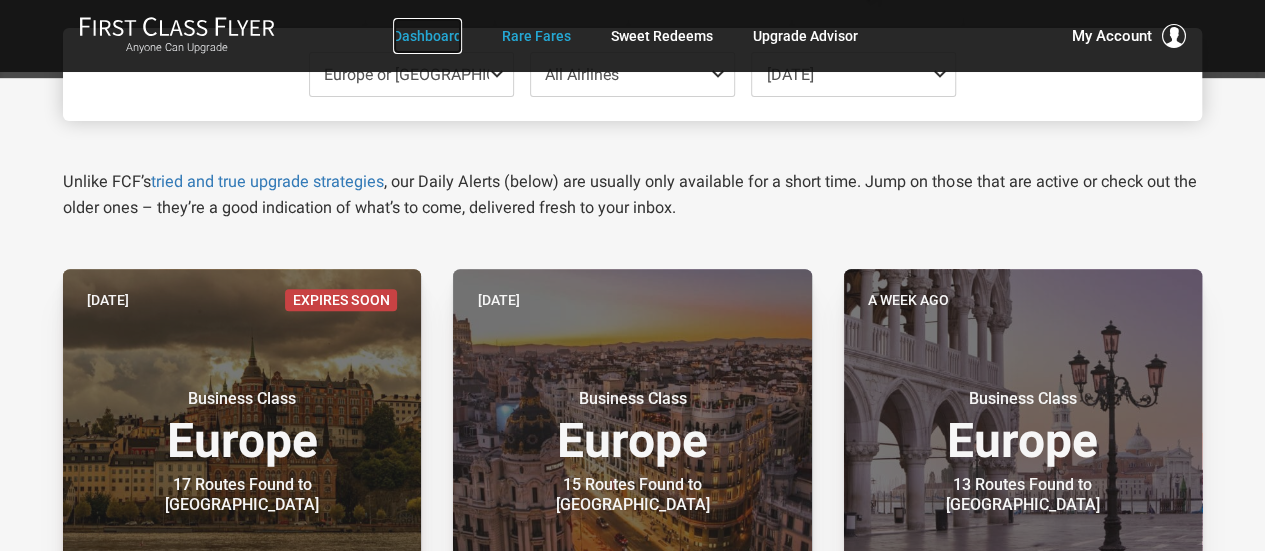 click on "Dashboard" 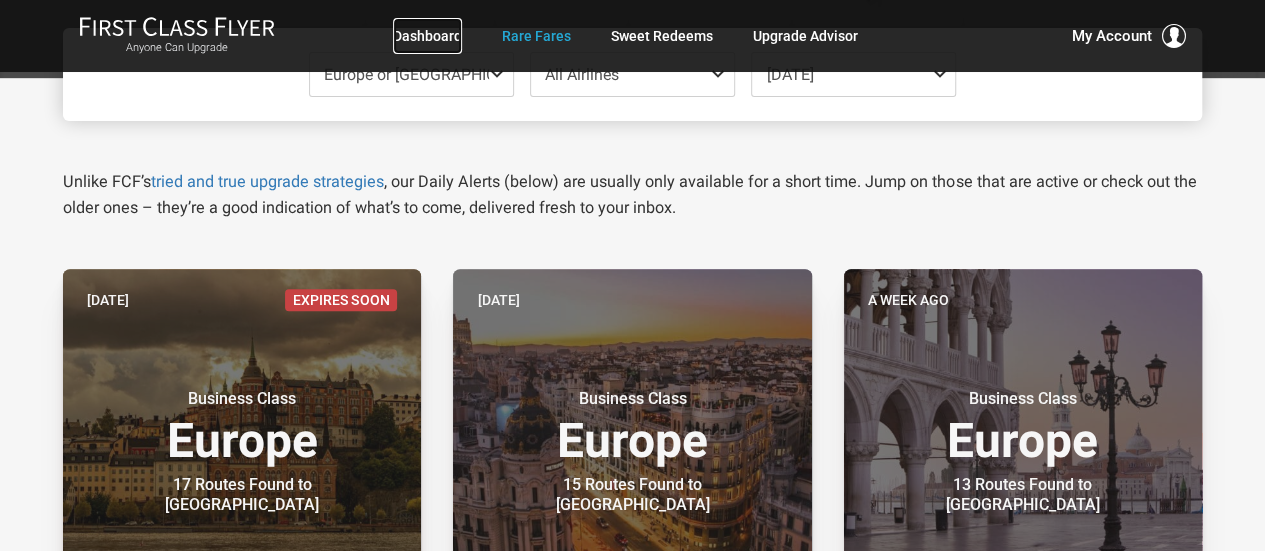 scroll, scrollTop: 0, scrollLeft: 0, axis: both 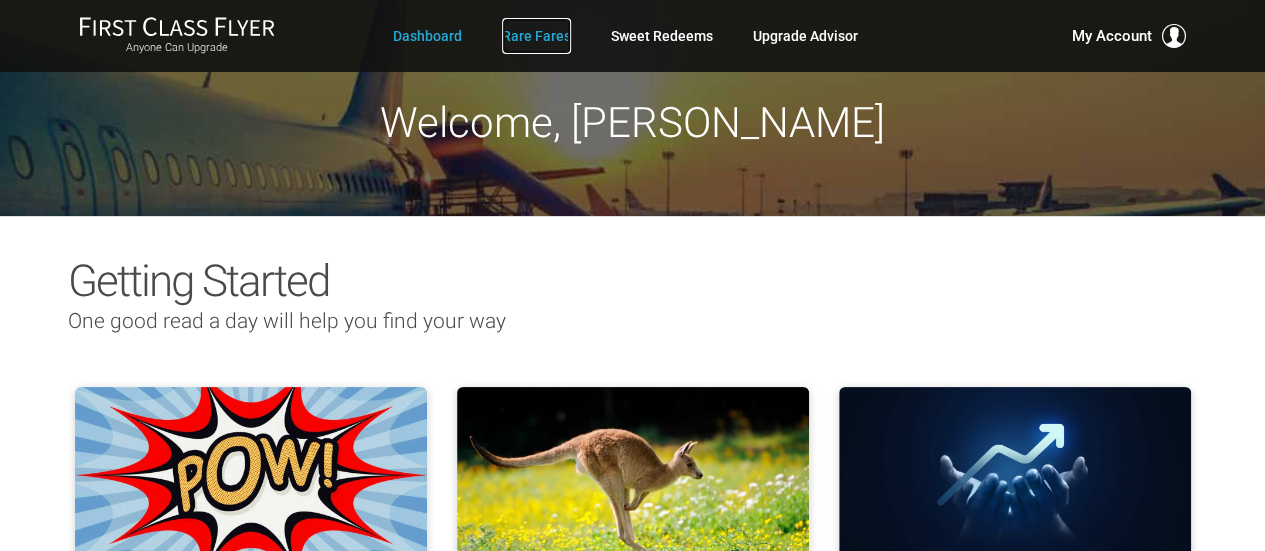click on "Rare Fares" at bounding box center [536, 36] 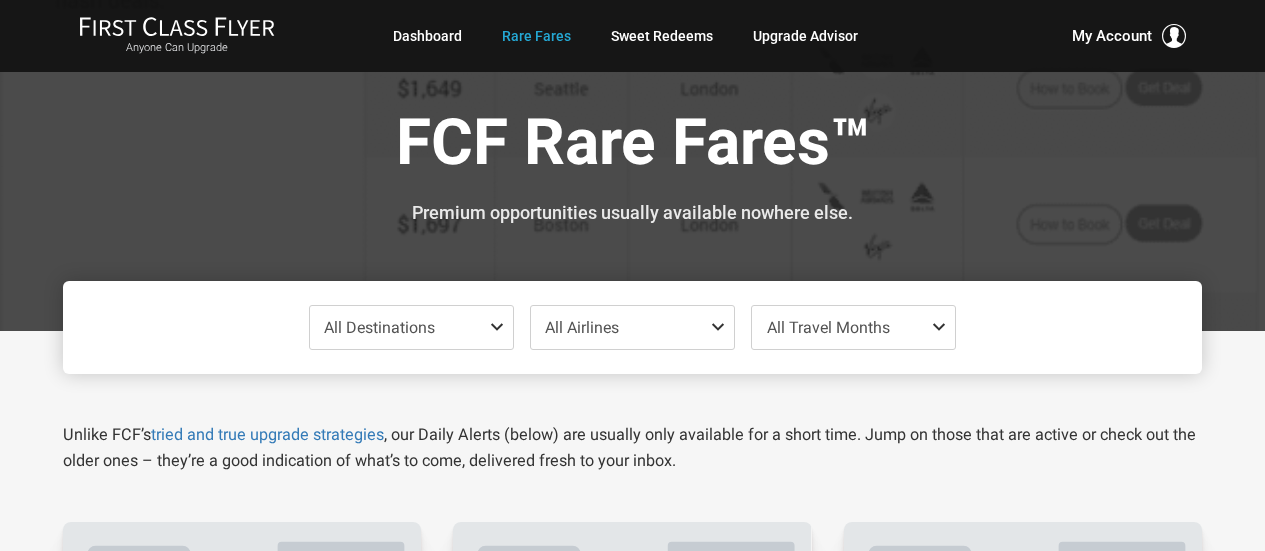 scroll, scrollTop: 0, scrollLeft: 0, axis: both 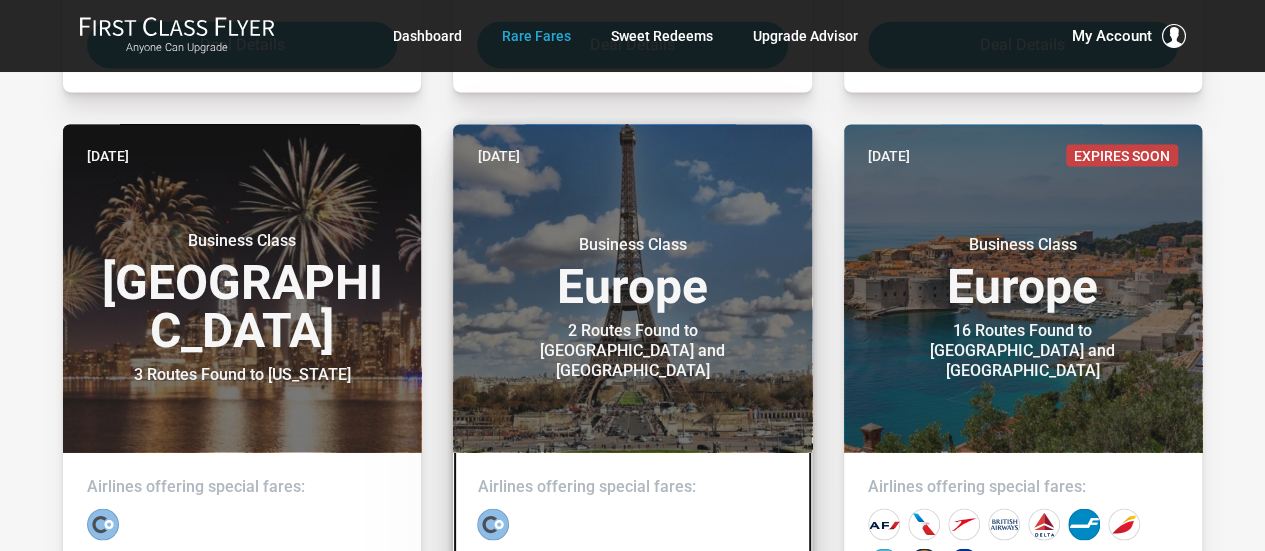 click on "Business Class  Europe" at bounding box center (632, 272) 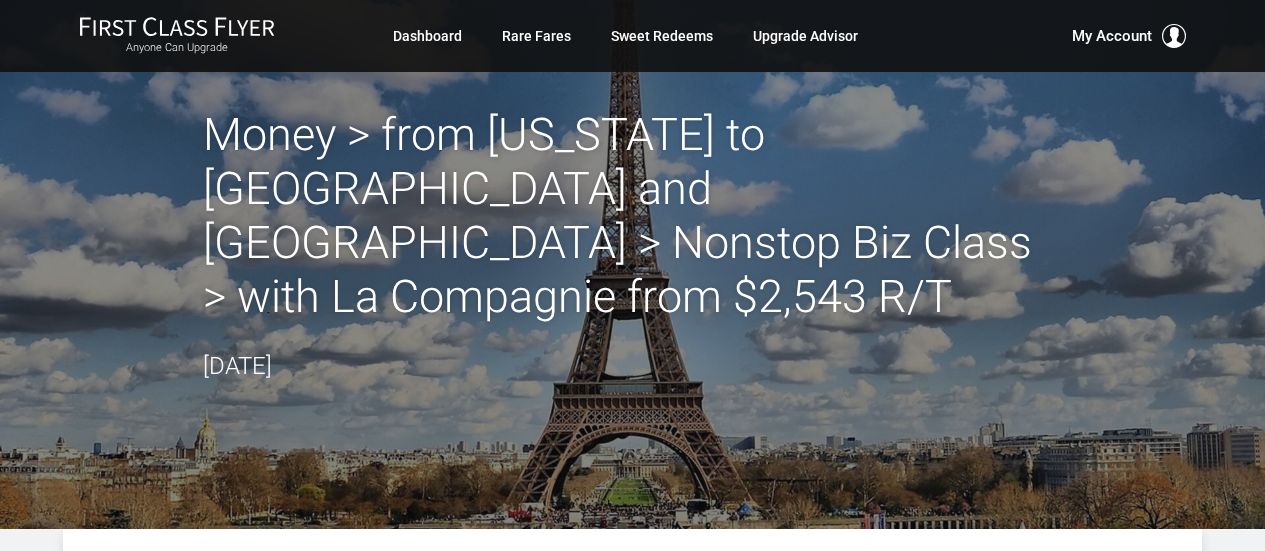 scroll, scrollTop: 0, scrollLeft: 0, axis: both 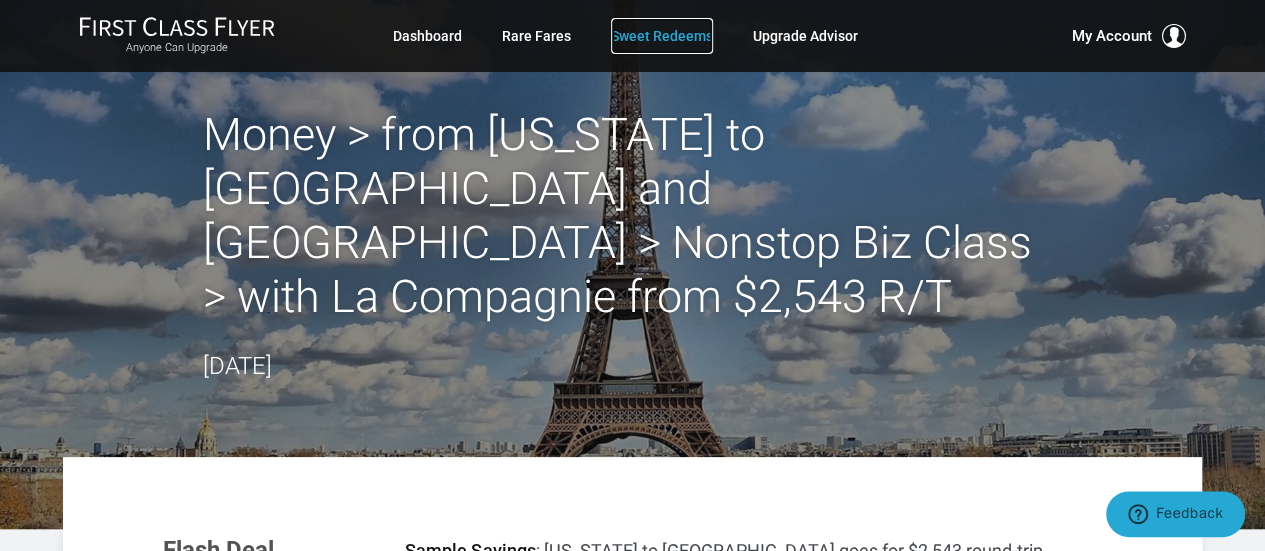 click on "Sweet Redeems" at bounding box center (662, 36) 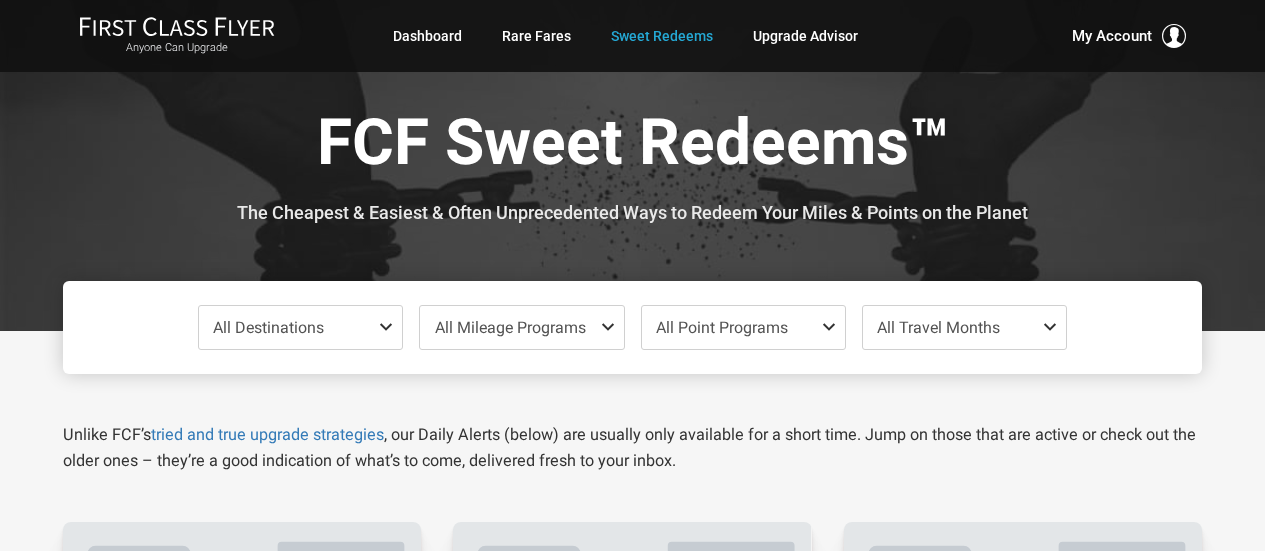 scroll, scrollTop: 0, scrollLeft: 0, axis: both 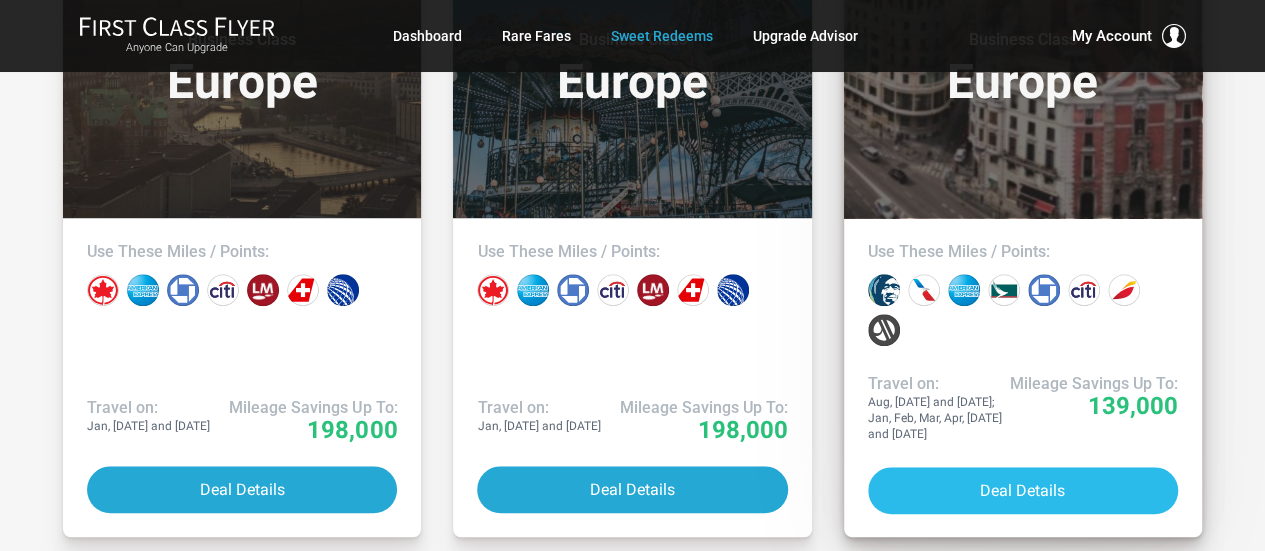 click on "Deal Details" at bounding box center [1023, 490] 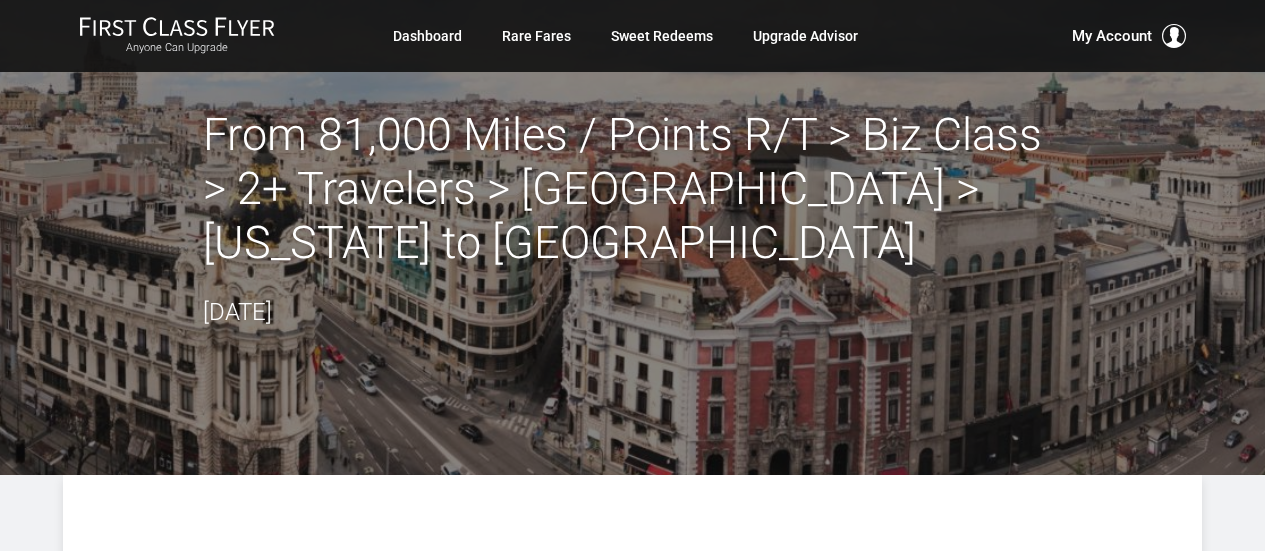 scroll, scrollTop: 0, scrollLeft: 0, axis: both 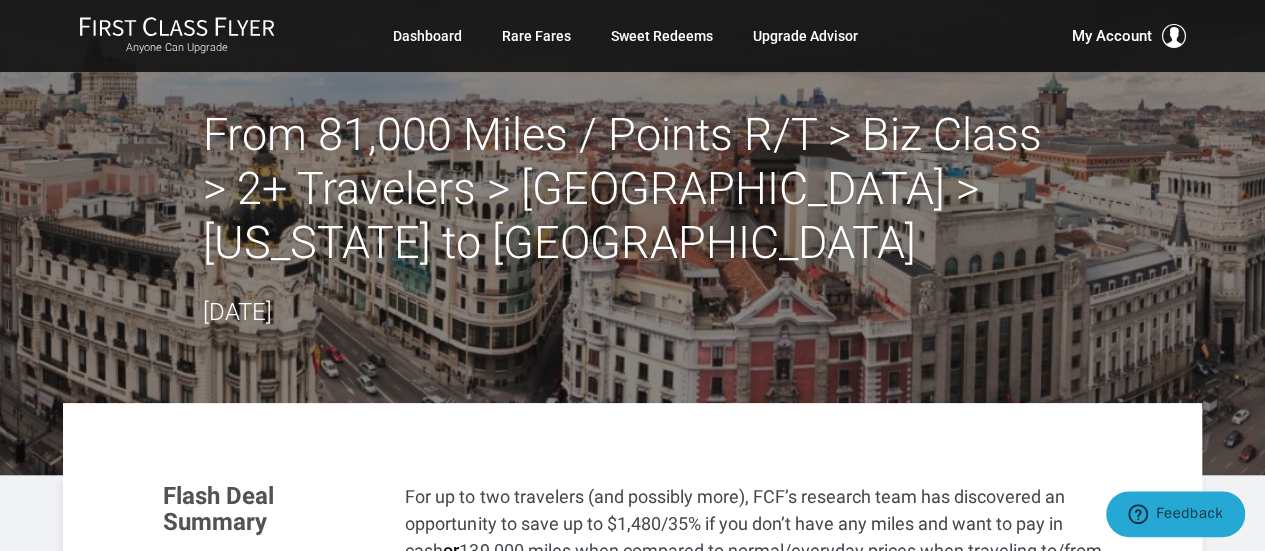drag, startPoint x: 1264, startPoint y: 80, endPoint x: 1261, endPoint y: 97, distance: 17.262676 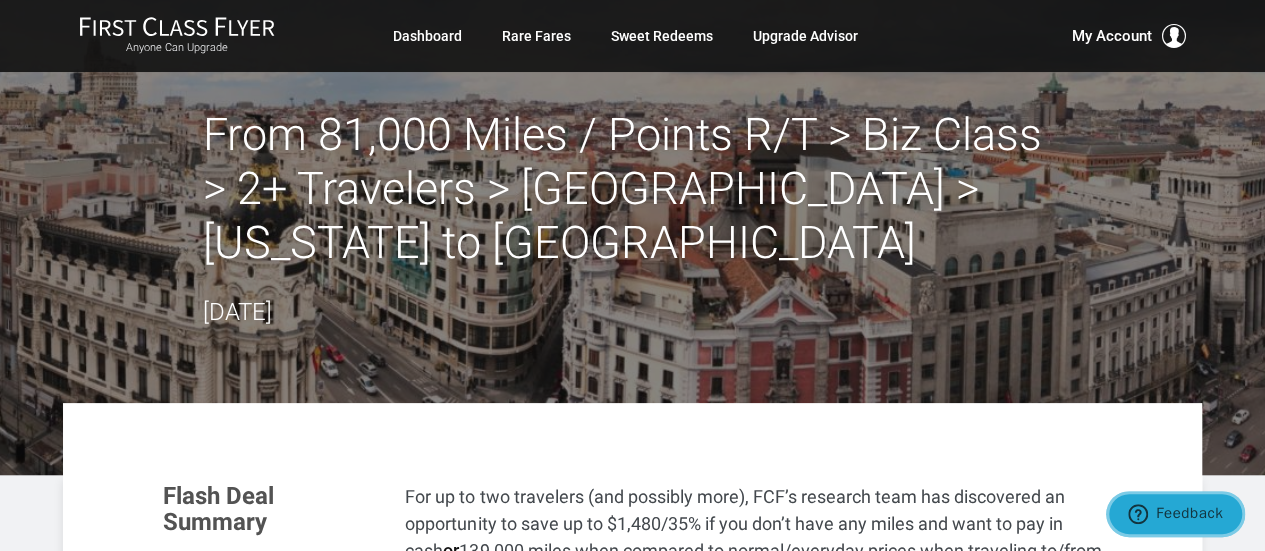 click on "Feedback" at bounding box center (1189, 513) 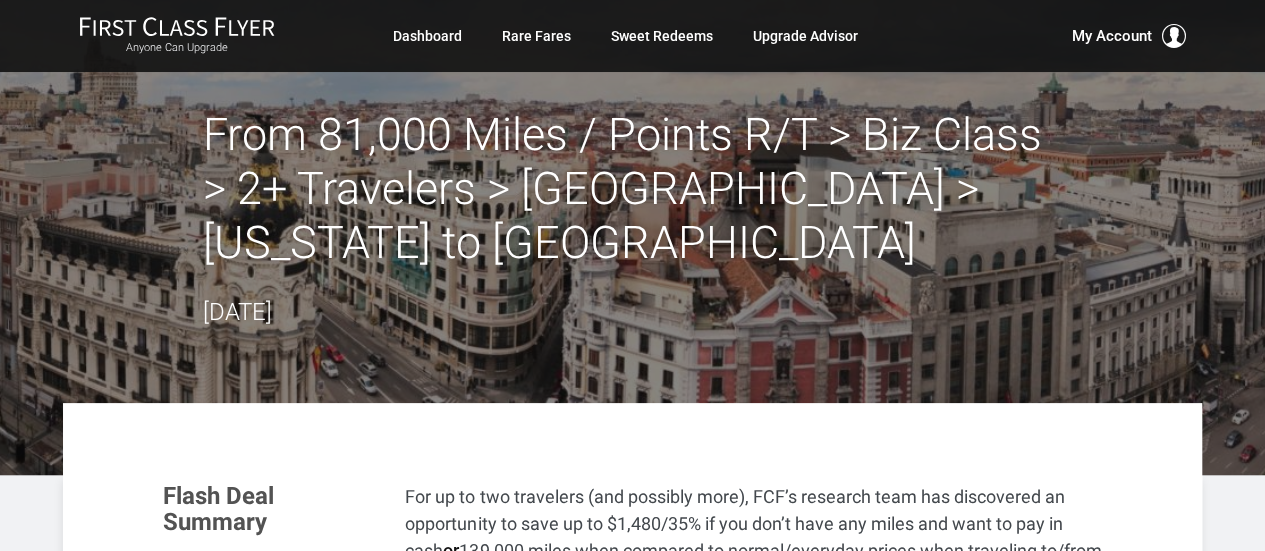 scroll, scrollTop: 0, scrollLeft: 0, axis: both 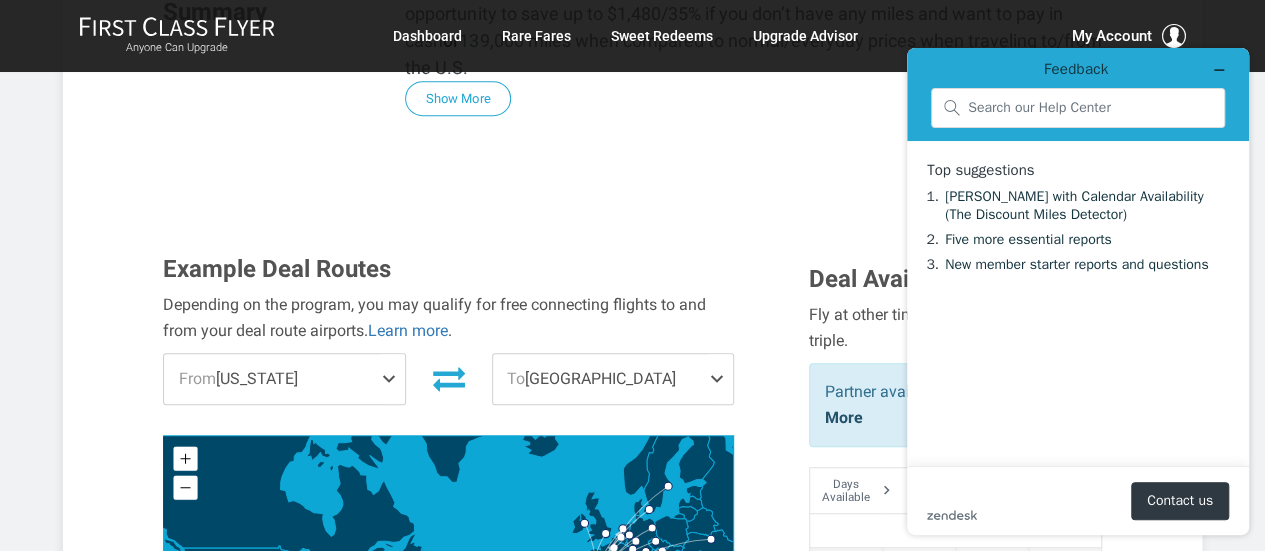 drag, startPoint x: 1274, startPoint y: 53, endPoint x: 291, endPoint y: 109, distance: 984.5938 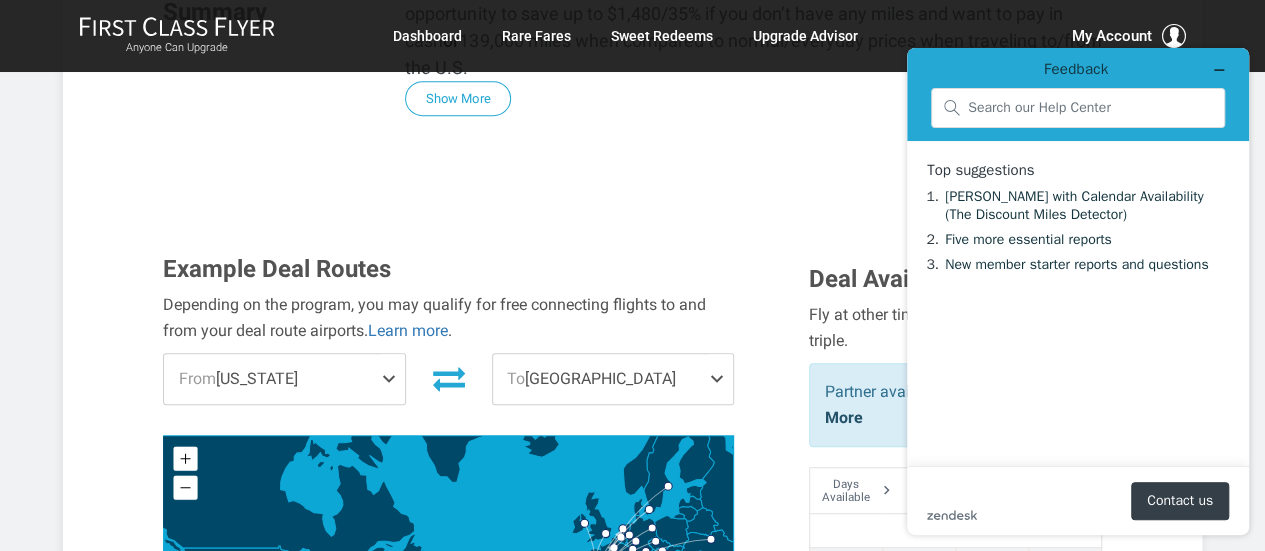 click on "Contact us" at bounding box center [1180, 501] 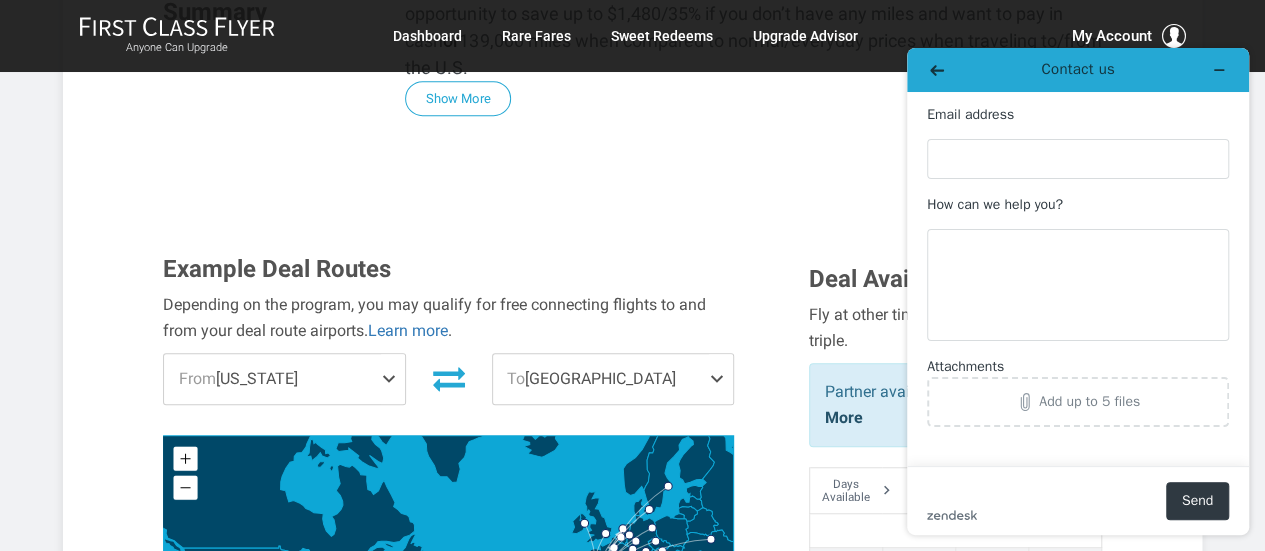 scroll, scrollTop: 0, scrollLeft: 0, axis: both 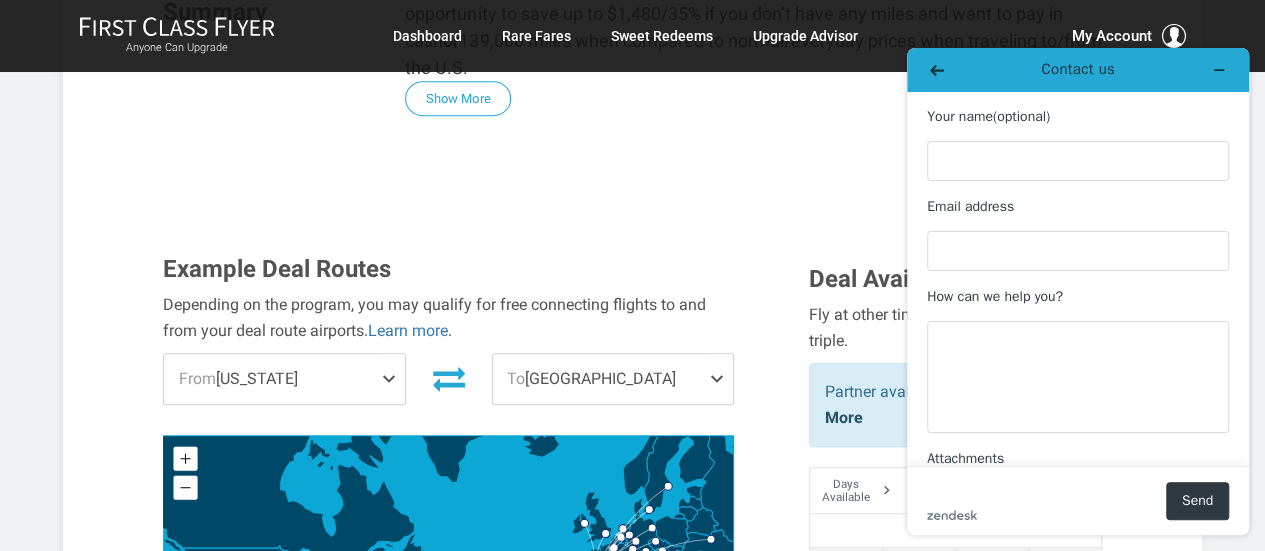 click on "Flash Deal Summary   For up to two travelers (and possibly more), FCF’s research team has discovered an opportunity to save up to $1,480/35% if you don’t have any miles and want to pay in cash  or  139,000 miles when compared to normal/everyday prices when traveling to/from the U.S. Show More    Example Deal Routes   Depending on the program, you may qualify for free connecting flights to and from your deal route airports.  Learn more .         From  [US_STATE]         Connect To:     [US_STATE]       From:  (Sample Cities)     [GEOGRAPHIC_DATA]     [GEOGRAPHIC_DATA]     [GEOGRAPHIC_DATA]     [GEOGRAPHIC_DATA]     [GEOGRAPHIC_DATA]     [GEOGRAPHIC_DATA]     [GEOGRAPHIC_DATA]     [GEOGRAPHIC_DATA]     [GEOGRAPHIC_DATA]     [GEOGRAPHIC_DATA]     [GEOGRAPHIC_DATA]     [US_STATE][GEOGRAPHIC_DATA]     [GEOGRAPHIC_DATA]     [GEOGRAPHIC_DATA]     [GEOGRAPHIC_DATA]     [GEOGRAPHIC_DATA]     [GEOGRAPHIC_DATA]     [GEOGRAPHIC_DATA]     [GEOGRAPHIC_DATA]     [US_STATE] City     [GEOGRAPHIC_DATA]     [GEOGRAPHIC_DATA]     [GEOGRAPHIC_DATA]     [GEOGRAPHIC_DATA]     [GEOGRAPHIC_DATA]     [GEOGRAPHIC_DATA]     [GEOGRAPHIC_DATA][PERSON_NAME][GEOGRAPHIC_DATA]     [US_STATE] [GEOGRAPHIC_DATA]     [GEOGRAPHIC_DATA]     More on free connections here          To  [GEOGRAPHIC_DATA]         Connect To:" at bounding box center (632, 1351) 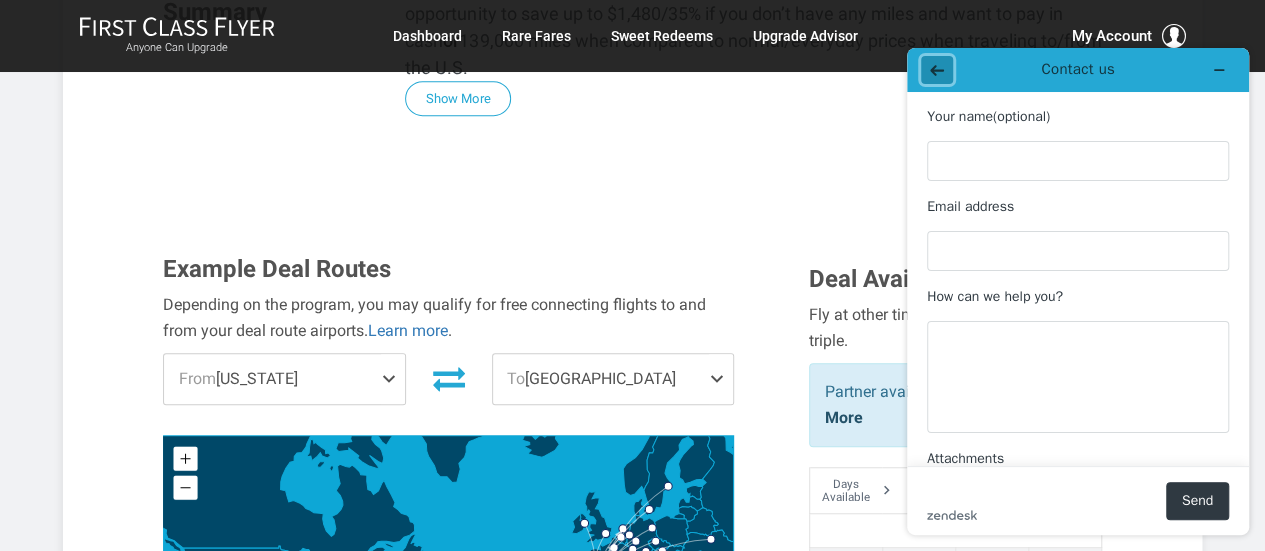 click at bounding box center [937, 70] 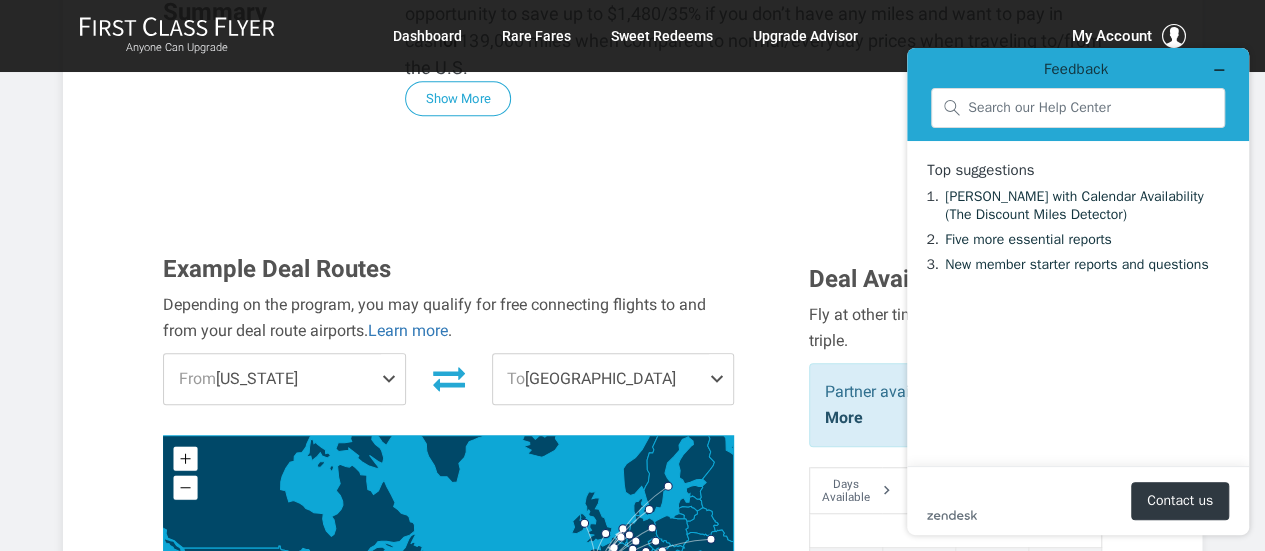 click on "Flash Deal Summary   For up to two travelers (and possibly more), FCF’s research team has discovered an opportunity to save up to $1,480/35% if you don’t have any miles and want to pay in cash  or  139,000 miles when compared to normal/everyday prices when traveling to/from the U.S. Show More    Example Deal Routes   Depending on the program, you may qualify for free connecting flights to and from your deal route airports.  Learn more .         From  [US_STATE]         Connect To:     [US_STATE]       From:  (Sample Cities)     [GEOGRAPHIC_DATA]     [GEOGRAPHIC_DATA]     [GEOGRAPHIC_DATA]     [GEOGRAPHIC_DATA]     [GEOGRAPHIC_DATA]     [GEOGRAPHIC_DATA]     [GEOGRAPHIC_DATA]     [GEOGRAPHIC_DATA]     [GEOGRAPHIC_DATA]     [GEOGRAPHIC_DATA]     [GEOGRAPHIC_DATA]     [US_STATE][GEOGRAPHIC_DATA]     [GEOGRAPHIC_DATA]     [GEOGRAPHIC_DATA]     [GEOGRAPHIC_DATA]     [GEOGRAPHIC_DATA]     [GEOGRAPHIC_DATA]     [GEOGRAPHIC_DATA]     [GEOGRAPHIC_DATA]     [US_STATE] City     [GEOGRAPHIC_DATA]     [GEOGRAPHIC_DATA]     [GEOGRAPHIC_DATA]     [GEOGRAPHIC_DATA]     [GEOGRAPHIC_DATA]     [GEOGRAPHIC_DATA]     [GEOGRAPHIC_DATA][PERSON_NAME][GEOGRAPHIC_DATA]     [US_STATE] [GEOGRAPHIC_DATA]     [GEOGRAPHIC_DATA]     More on free connections here          To  [GEOGRAPHIC_DATA]         Connect To:" at bounding box center [632, 1351] 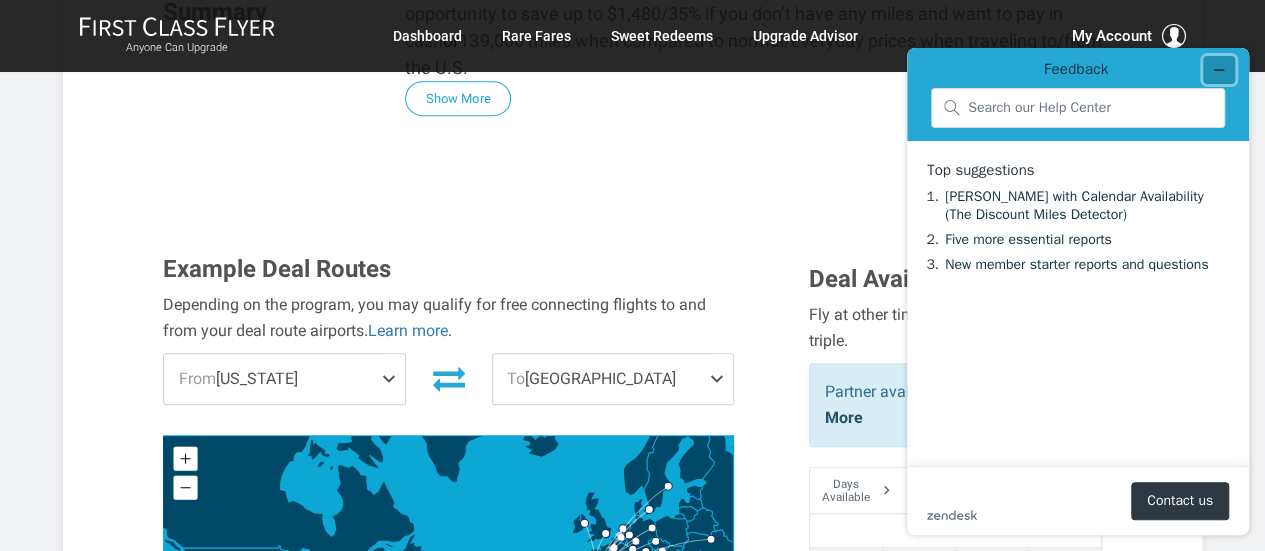 click 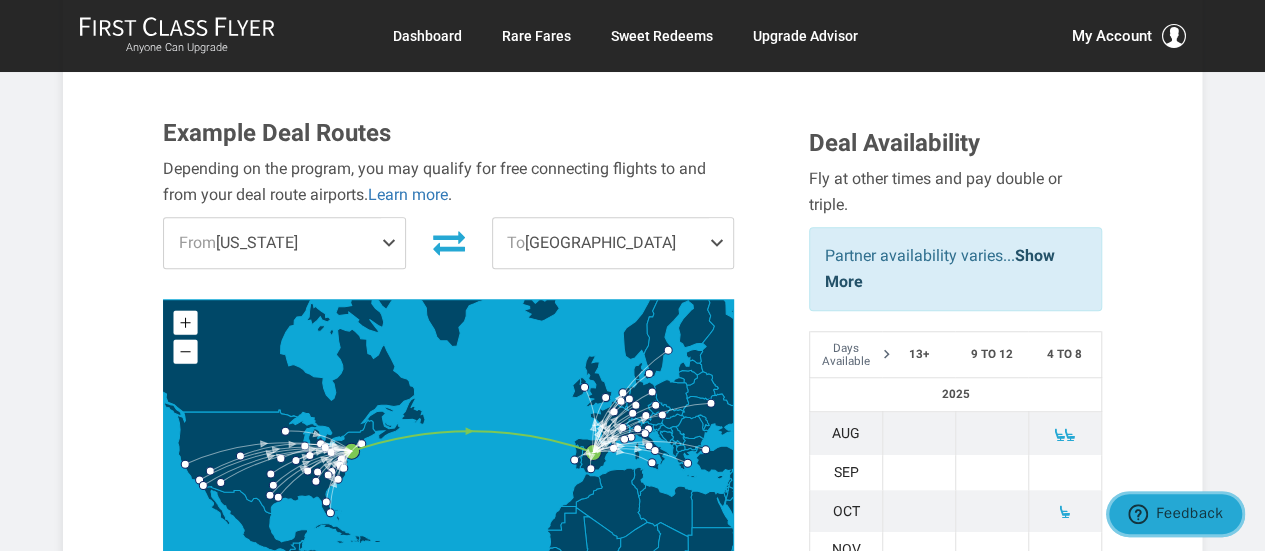 scroll, scrollTop: 653, scrollLeft: 0, axis: vertical 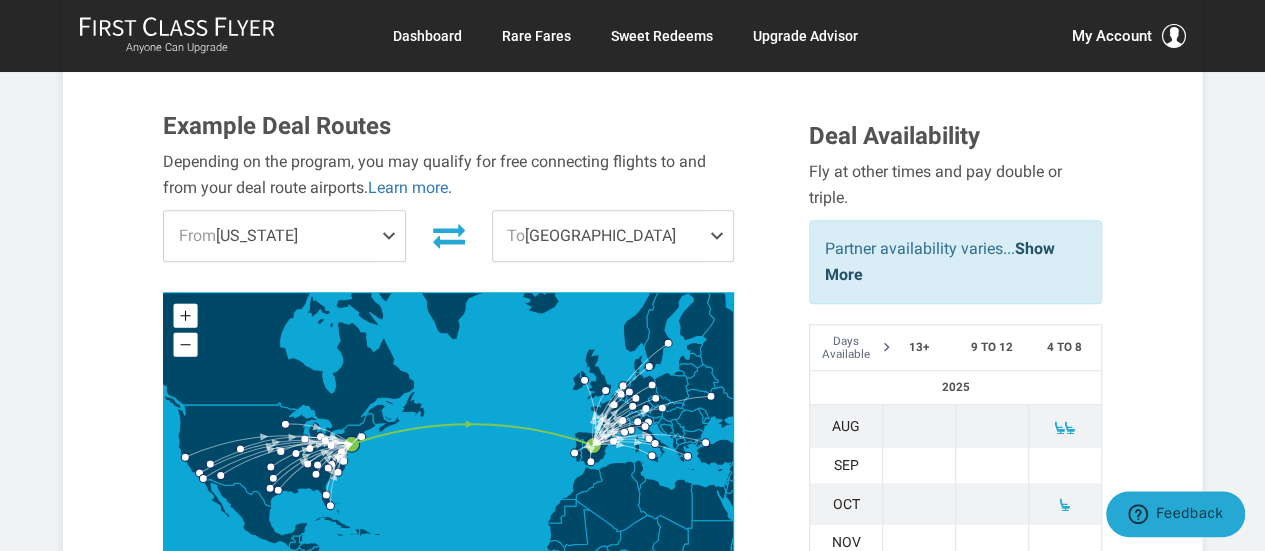 click at bounding box center [721, 236] 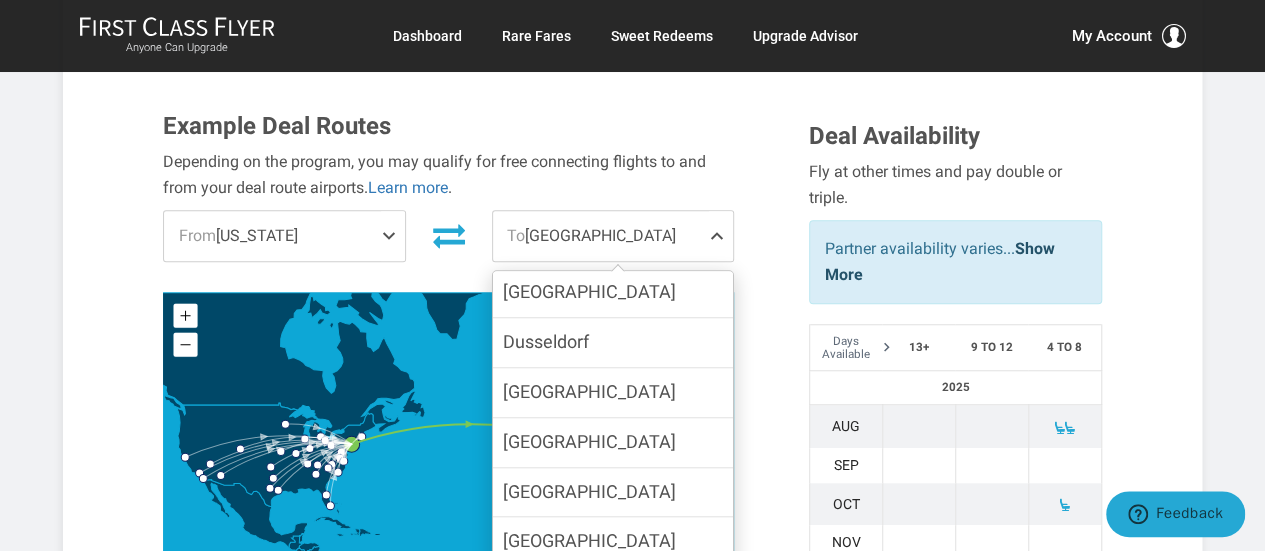 scroll, scrollTop: 0, scrollLeft: 0, axis: both 